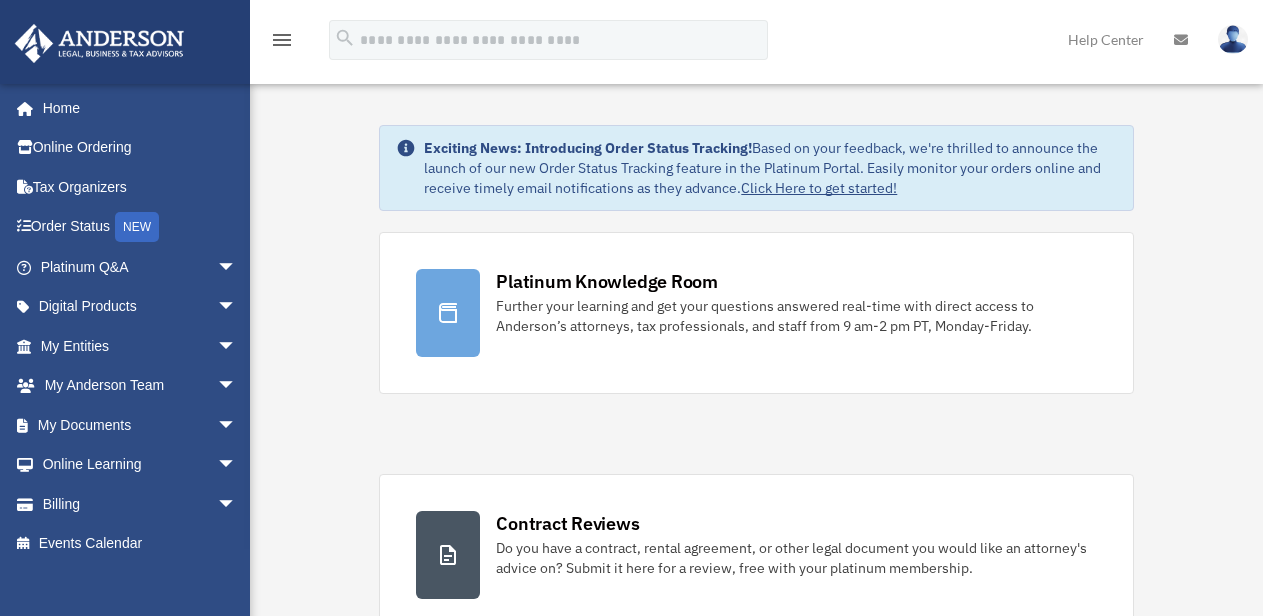 scroll, scrollTop: 0, scrollLeft: 0, axis: both 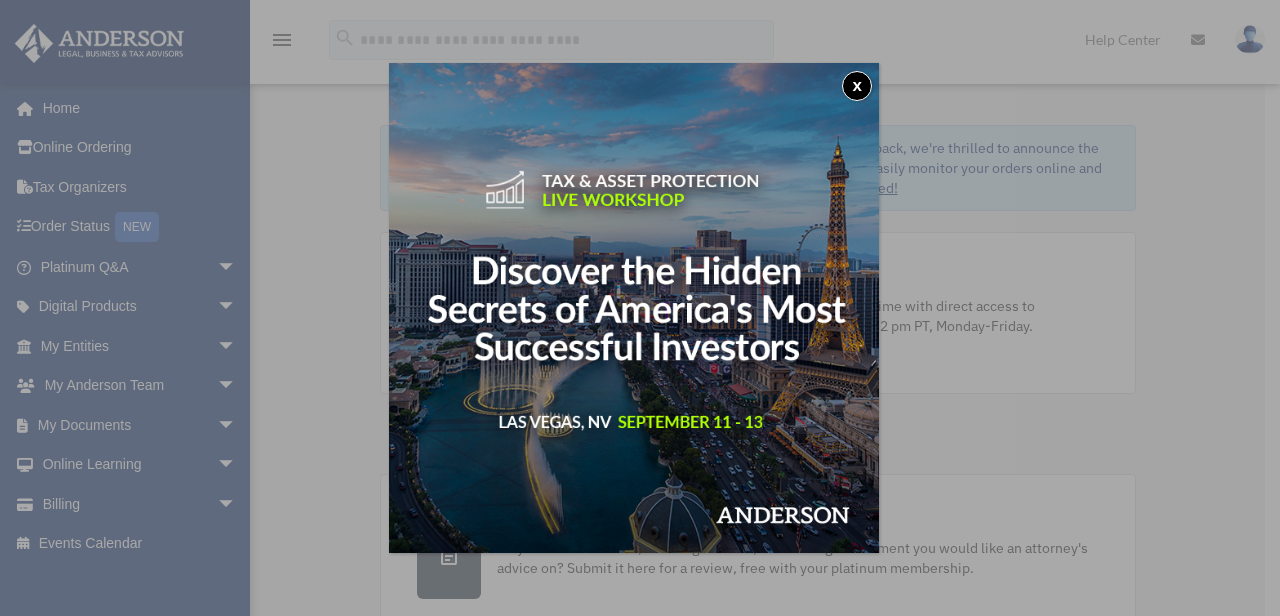 click on "x" at bounding box center [857, 86] 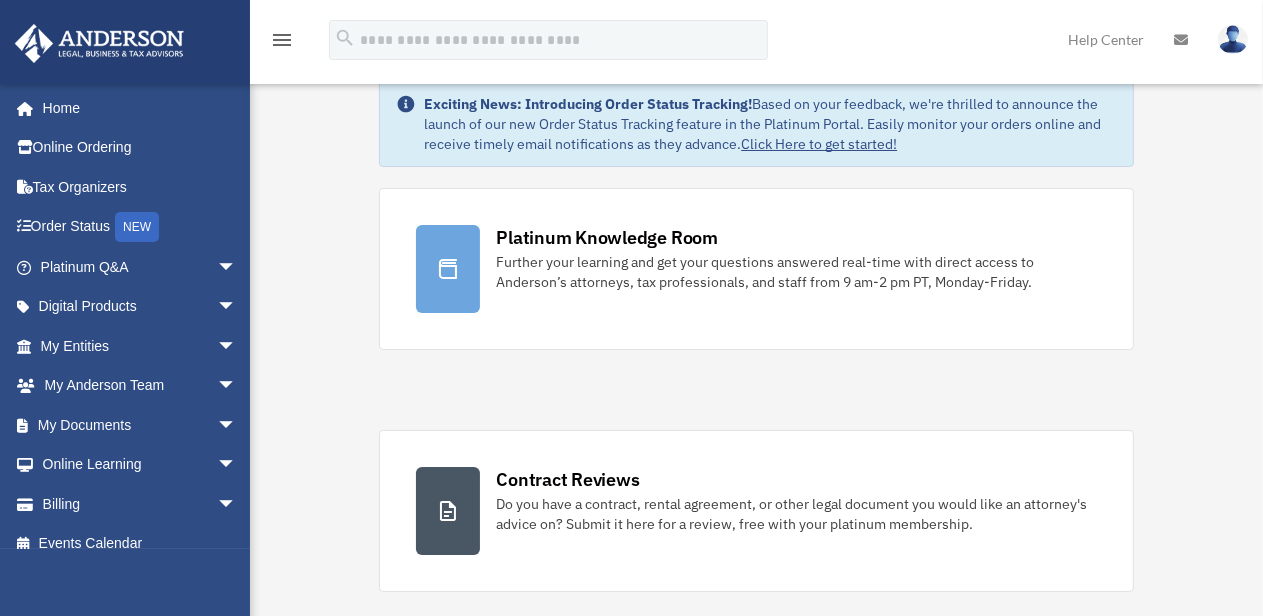 scroll, scrollTop: 0, scrollLeft: 0, axis: both 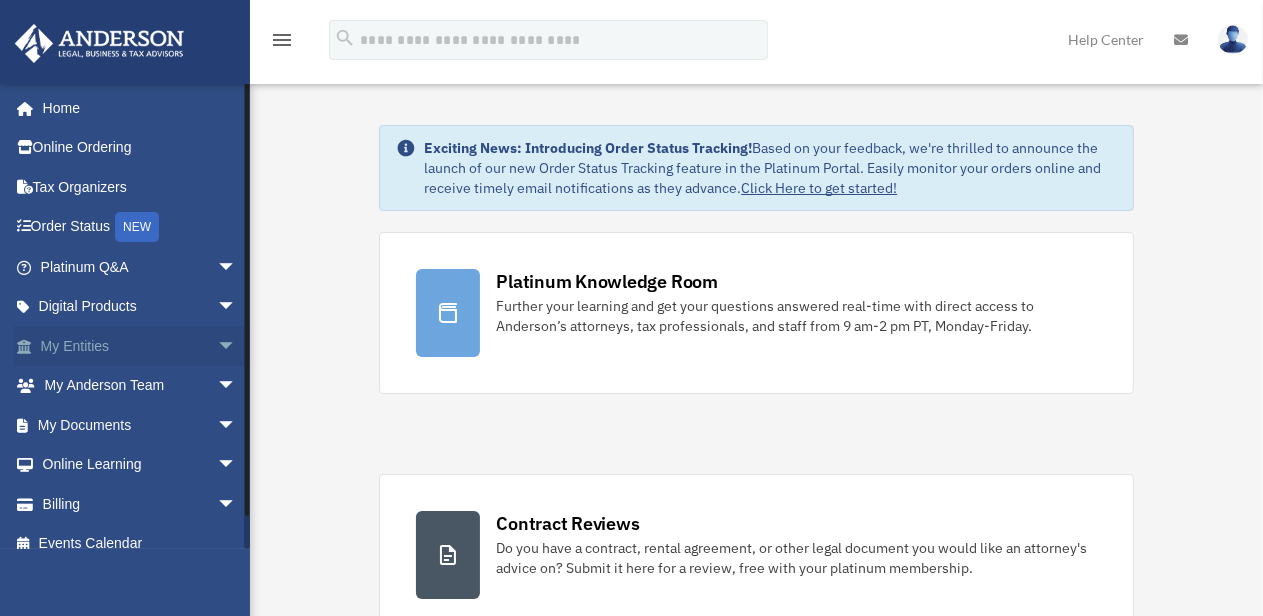 click on "My Entities arrow_drop_down" at bounding box center [140, 346] 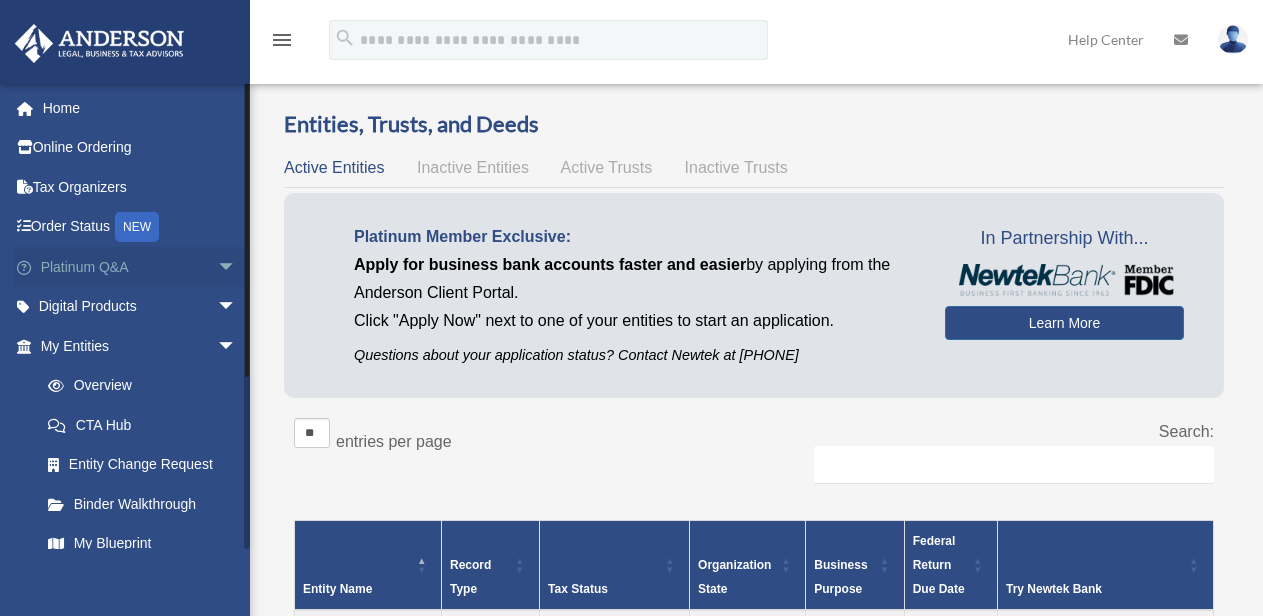 scroll, scrollTop: 0, scrollLeft: 0, axis: both 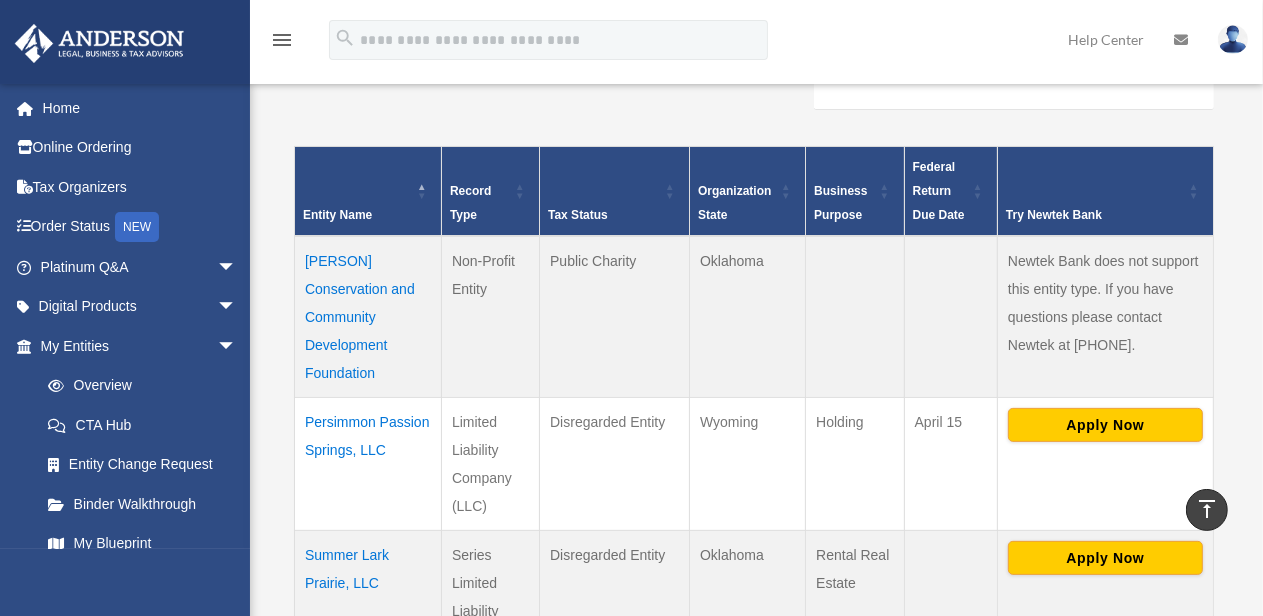 click on "[PERSON] Conservation and Community Development Foundation" at bounding box center (368, 317) 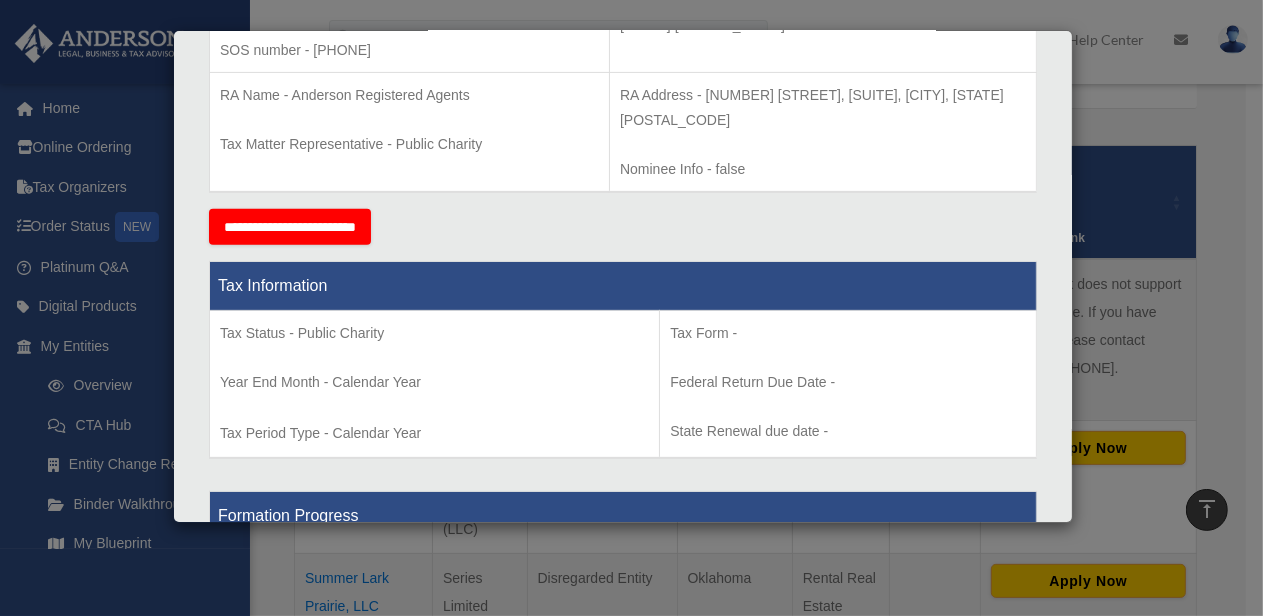 scroll, scrollTop: 644, scrollLeft: 0, axis: vertical 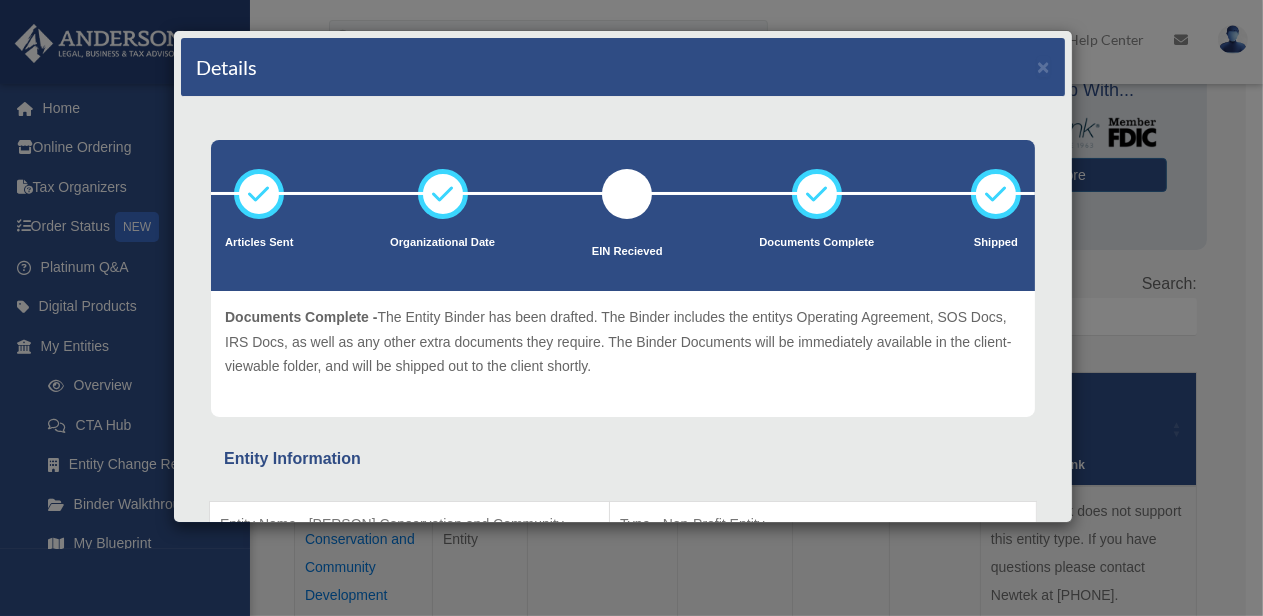 click on "Details
×
Articles Sent
Organizational Date" at bounding box center [631, 308] 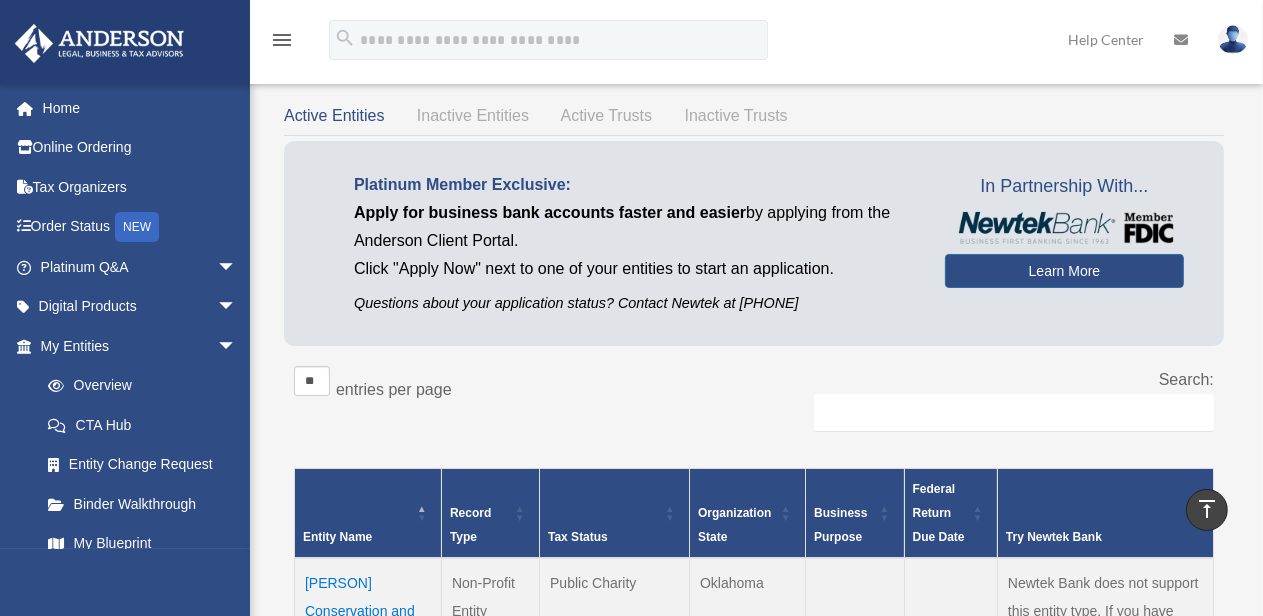 scroll, scrollTop: 0, scrollLeft: 0, axis: both 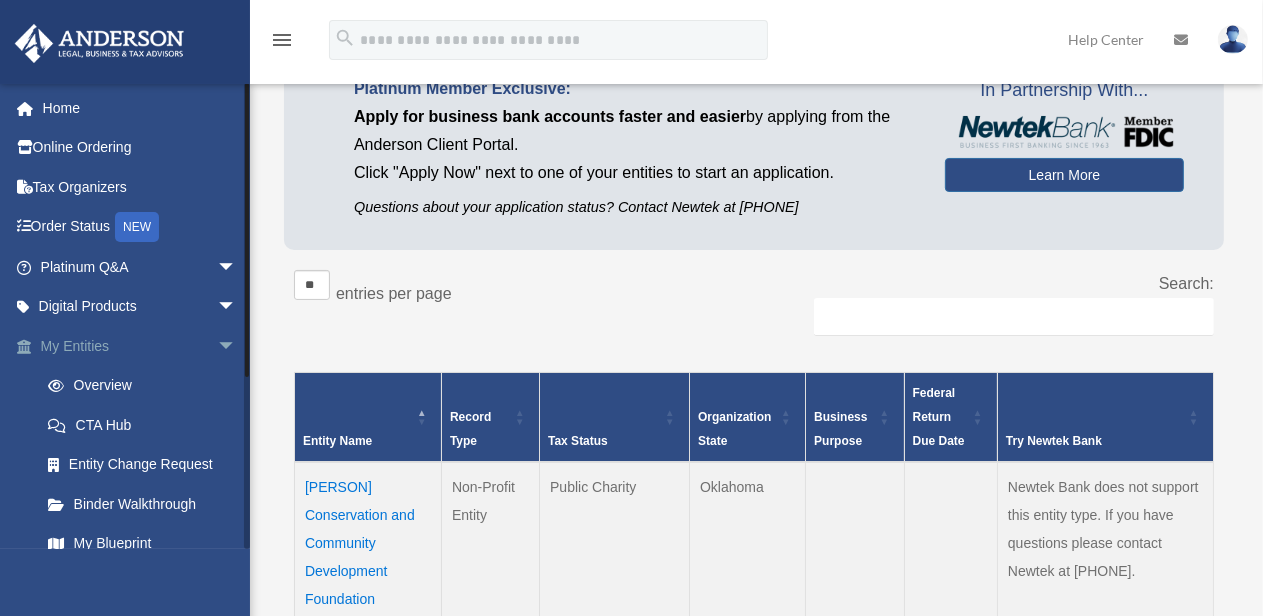 click on "arrow_drop_down" at bounding box center [237, 346] 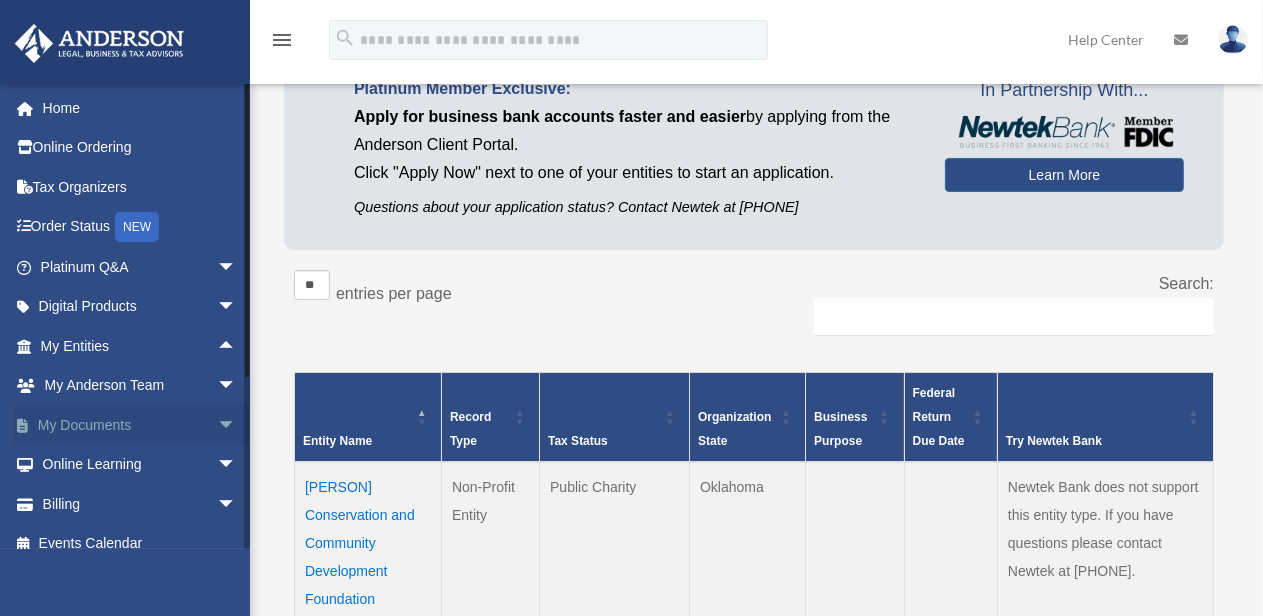 click on "arrow_drop_down" at bounding box center [237, 425] 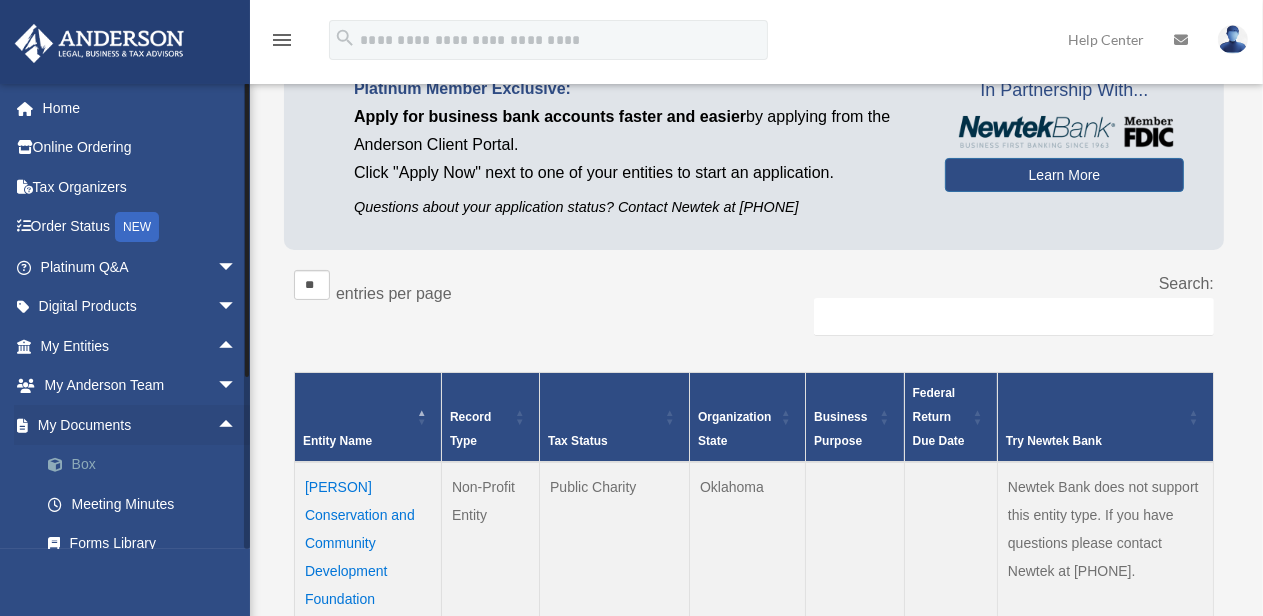click on "Box" at bounding box center (147, 465) 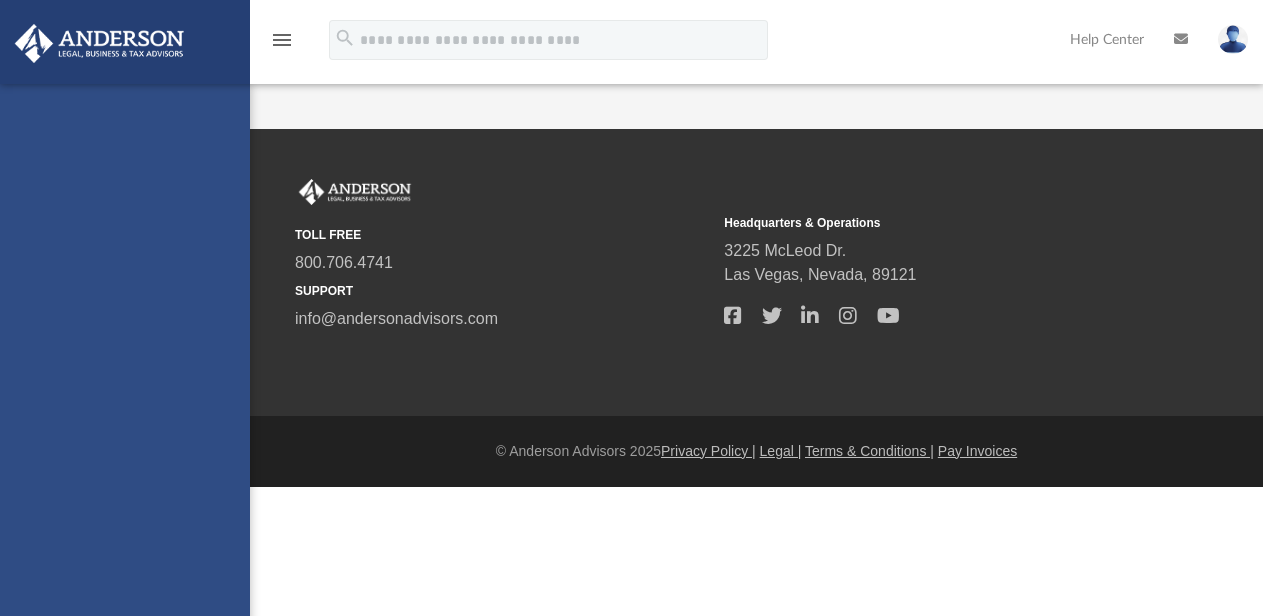 scroll, scrollTop: 0, scrollLeft: 0, axis: both 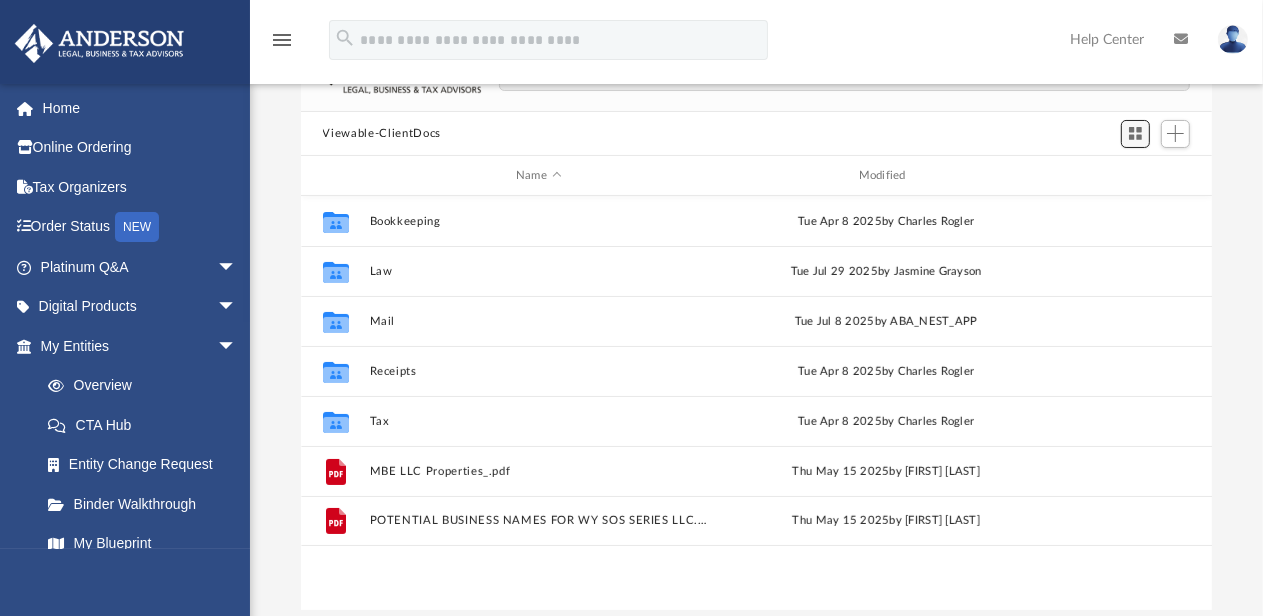click at bounding box center (1135, 133) 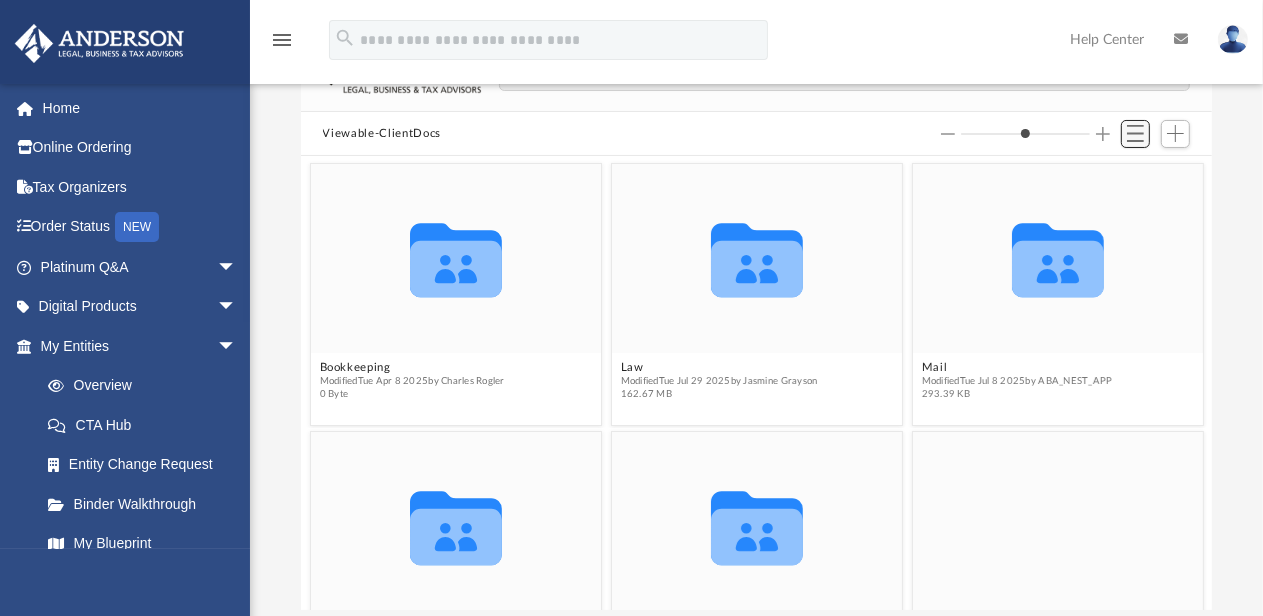 scroll, scrollTop: 17, scrollLeft: 17, axis: both 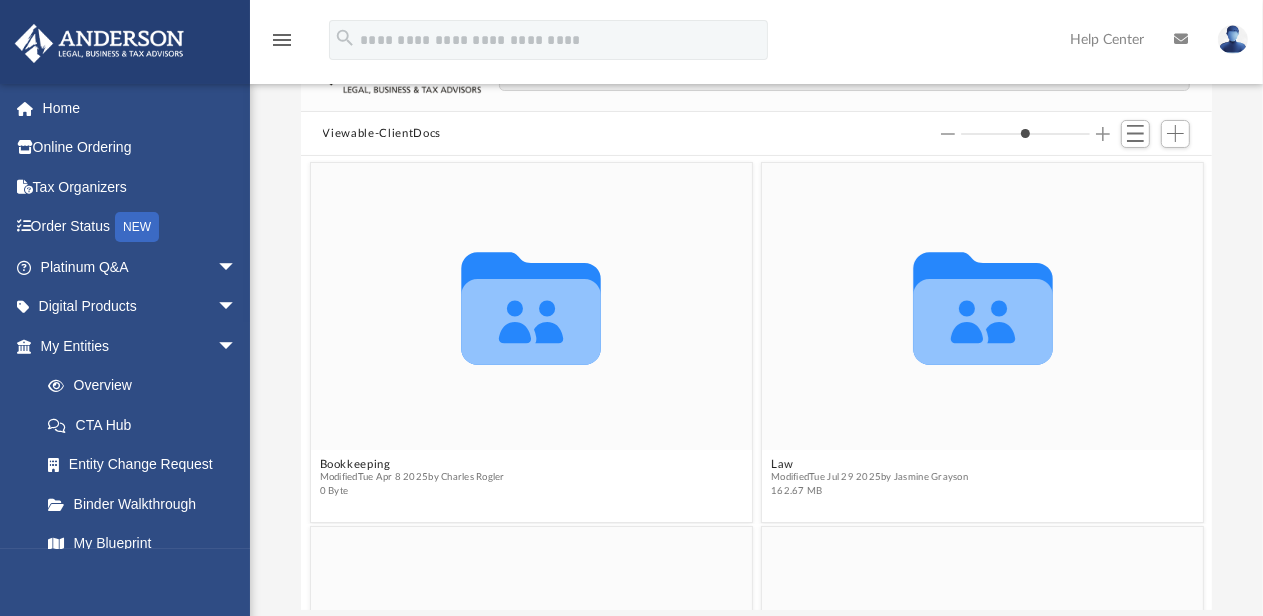 type on "*" 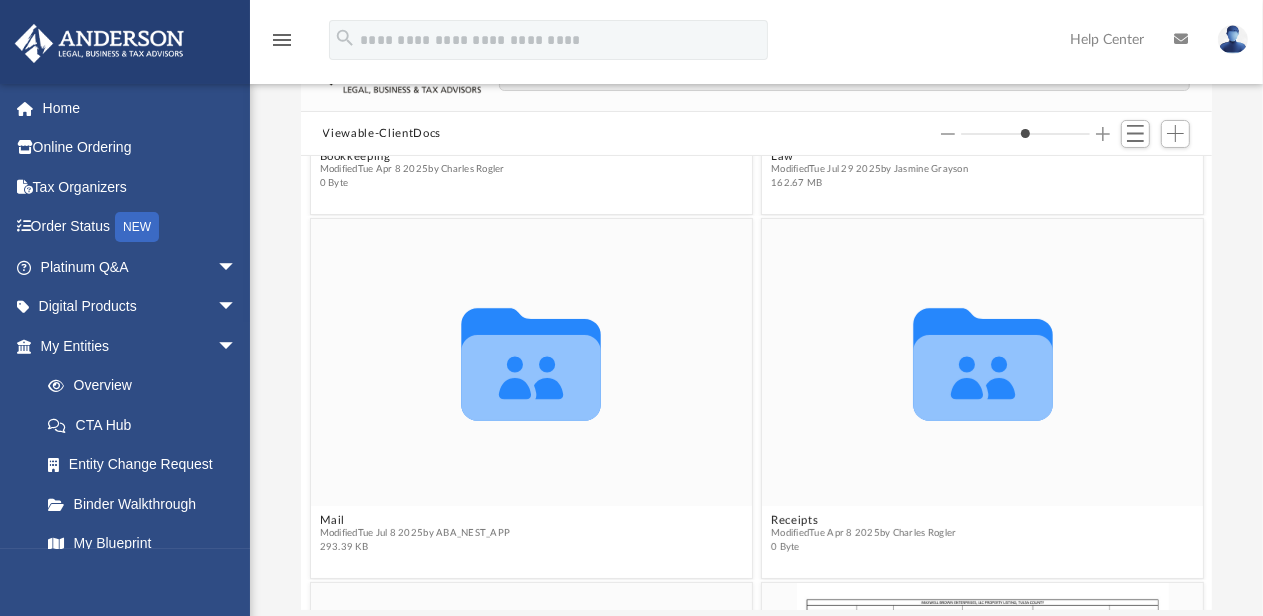 scroll, scrollTop: 0, scrollLeft: 0, axis: both 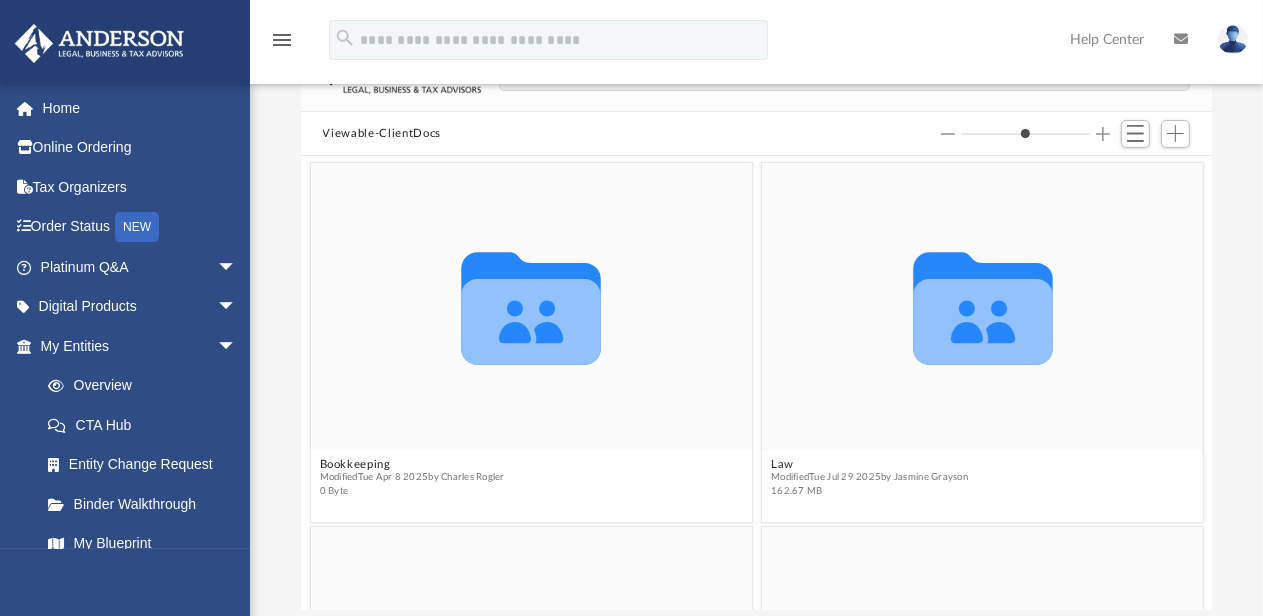 click at bounding box center [1025, 134] 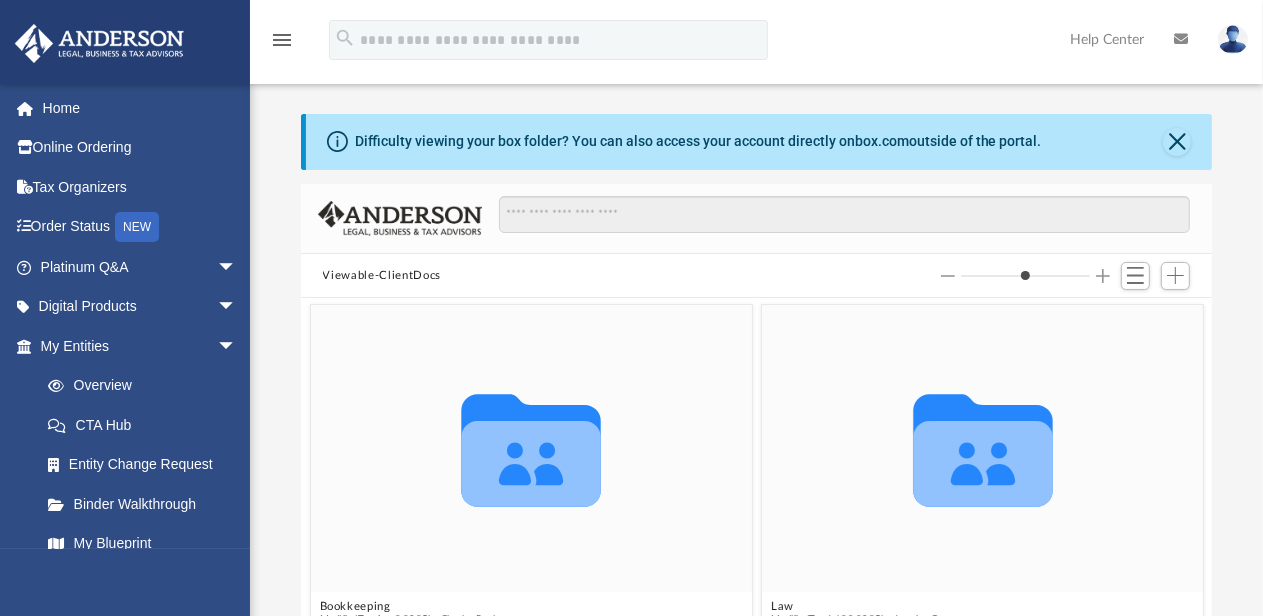 click on "Viewable-ClientDocs" at bounding box center (382, 276) 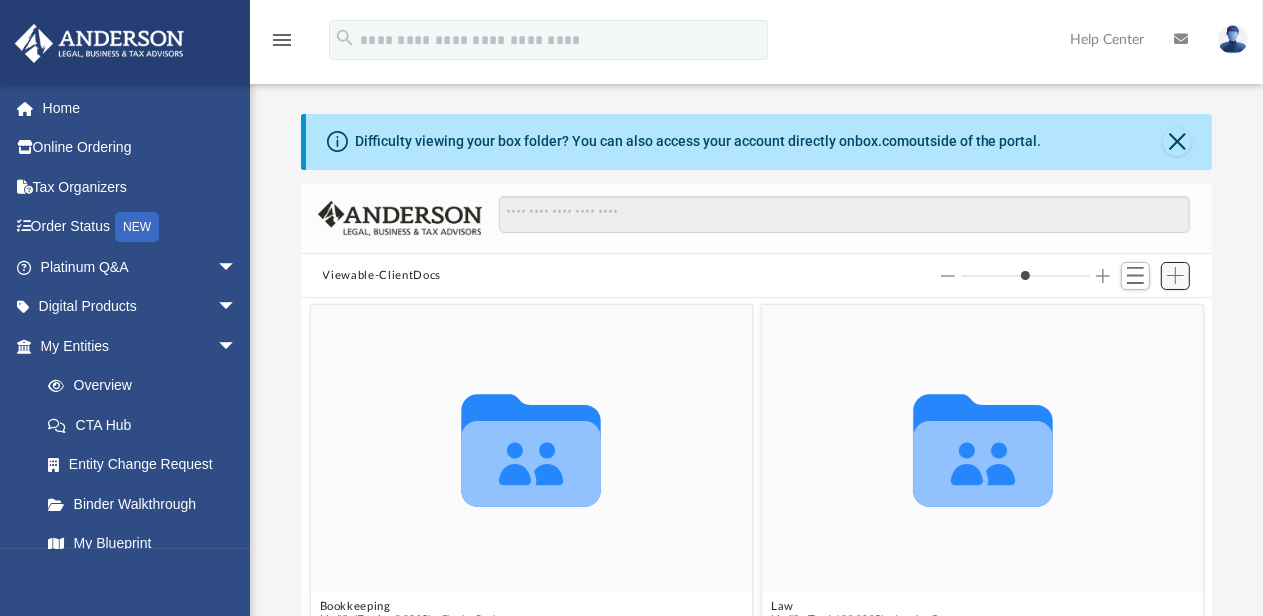 click at bounding box center [1175, 275] 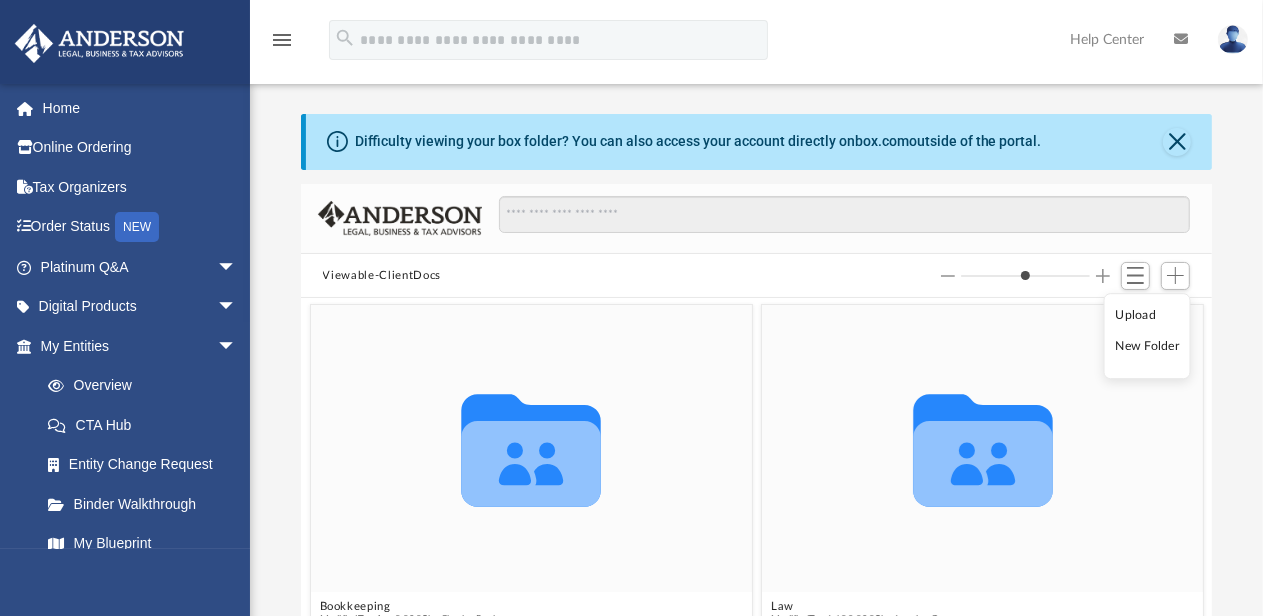 click at bounding box center [757, 219] 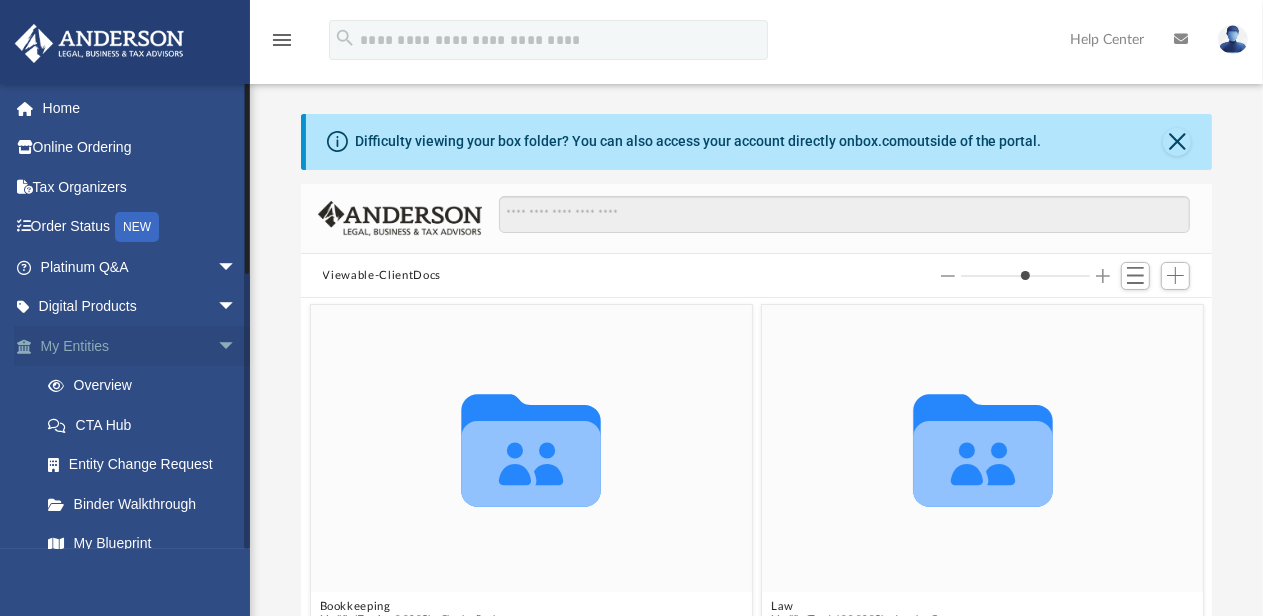 click on "arrow_drop_down" at bounding box center (237, 346) 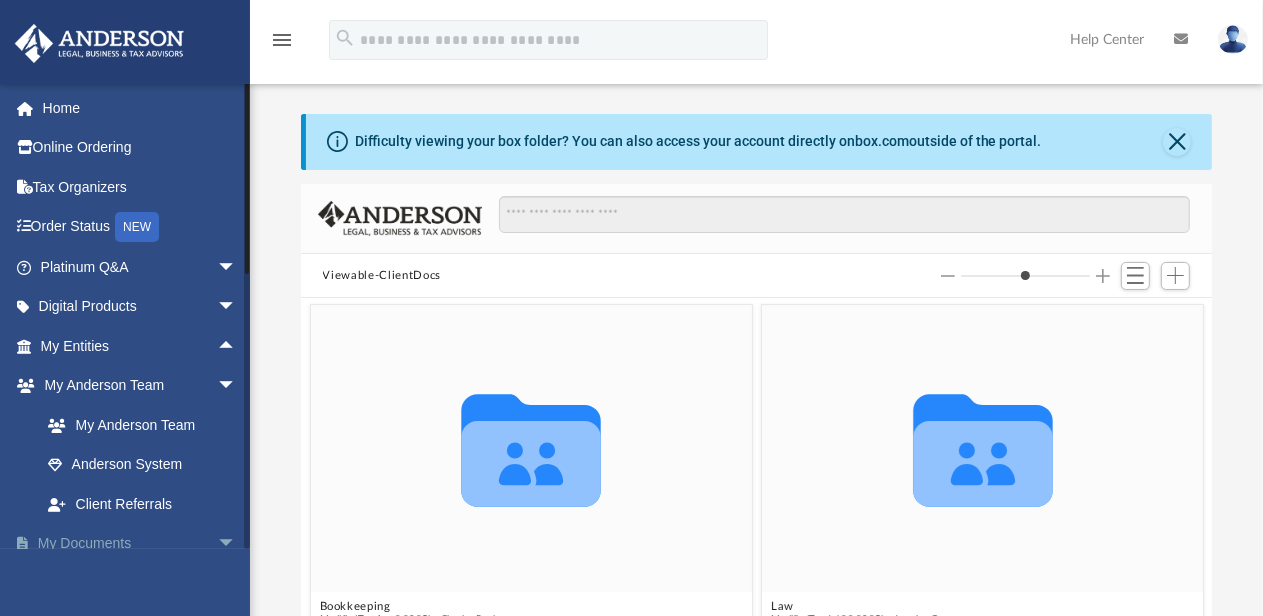 click on "arrow_drop_down" at bounding box center (237, 544) 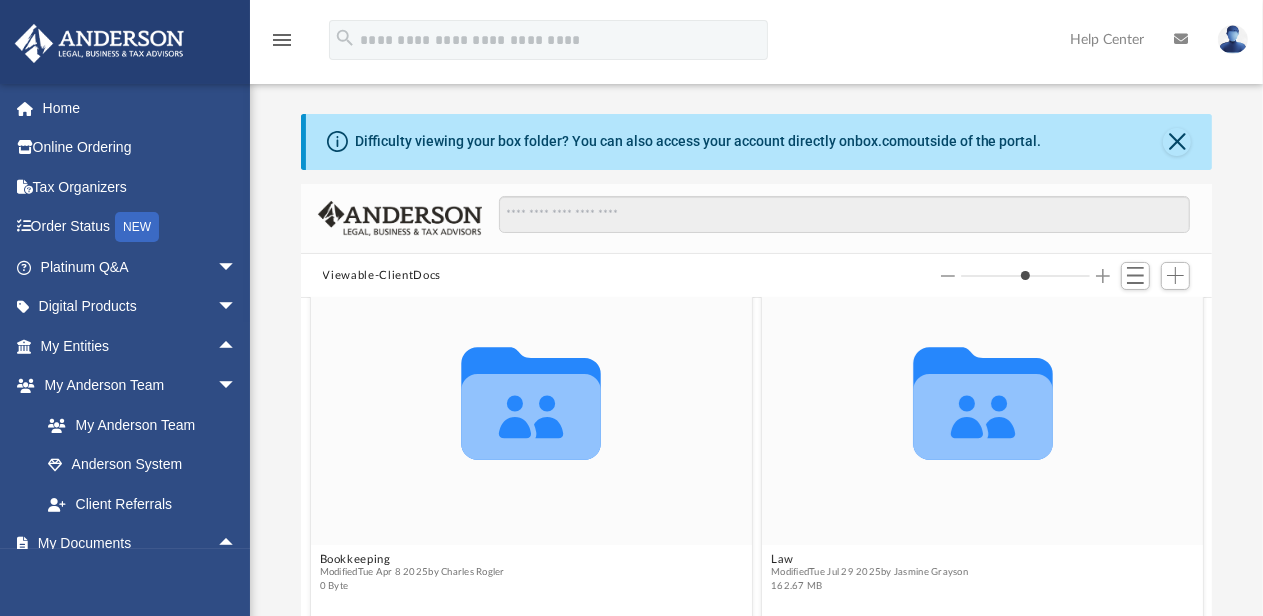 scroll, scrollTop: 0, scrollLeft: 0, axis: both 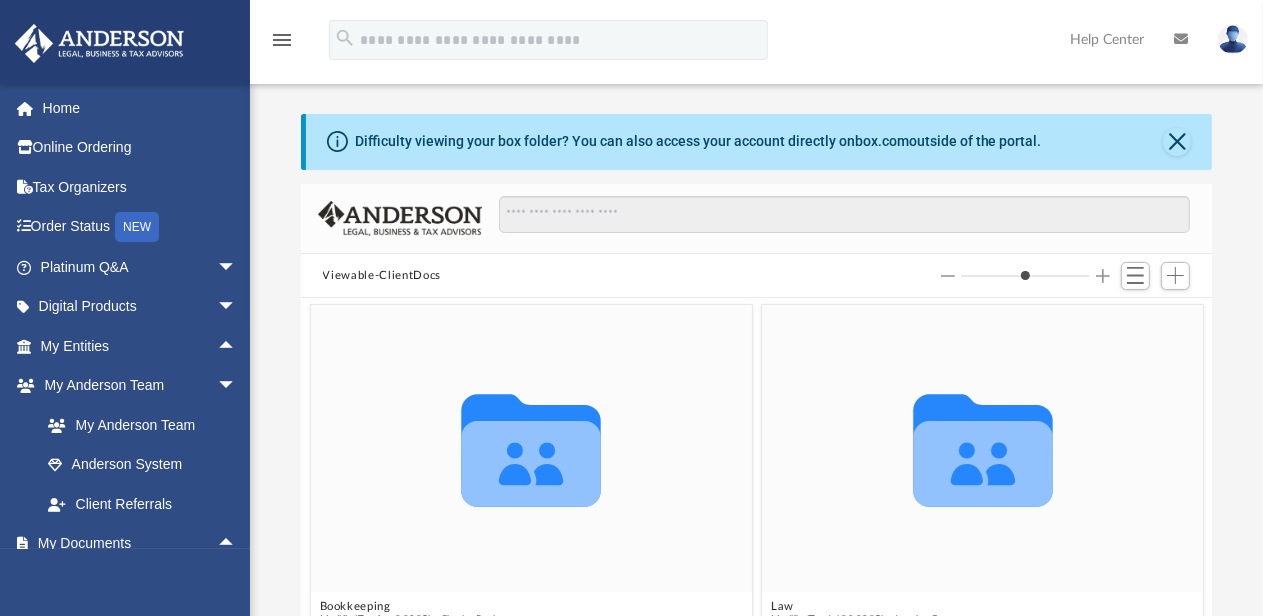 click on "Viewable-ClientDocs" at bounding box center (382, 276) 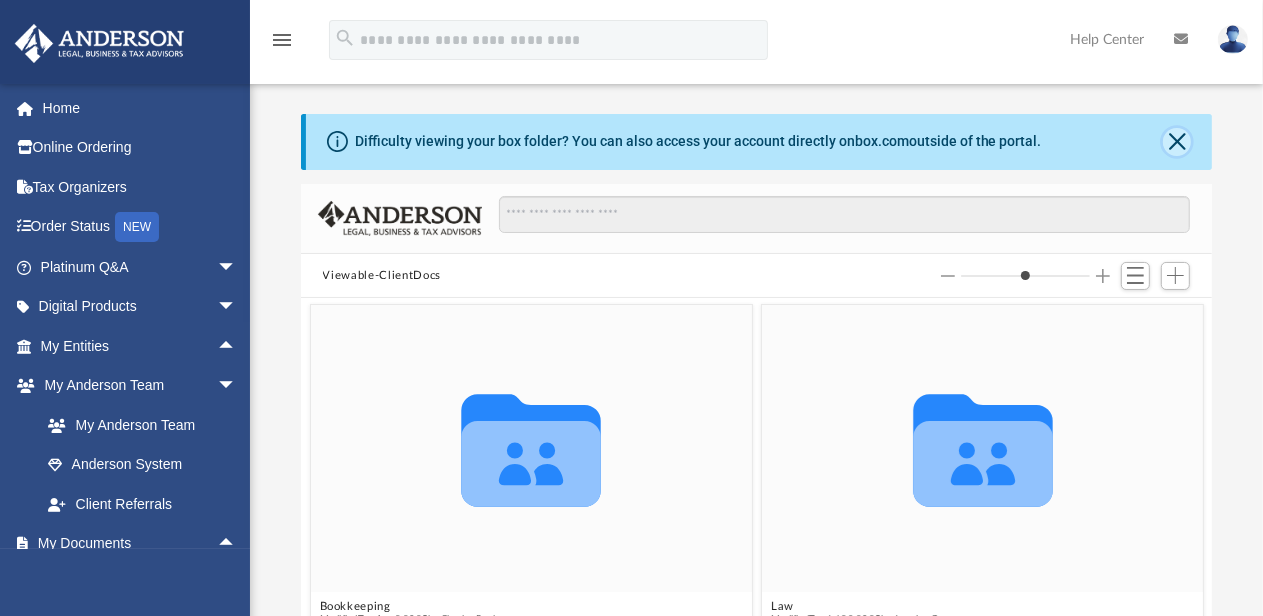 click 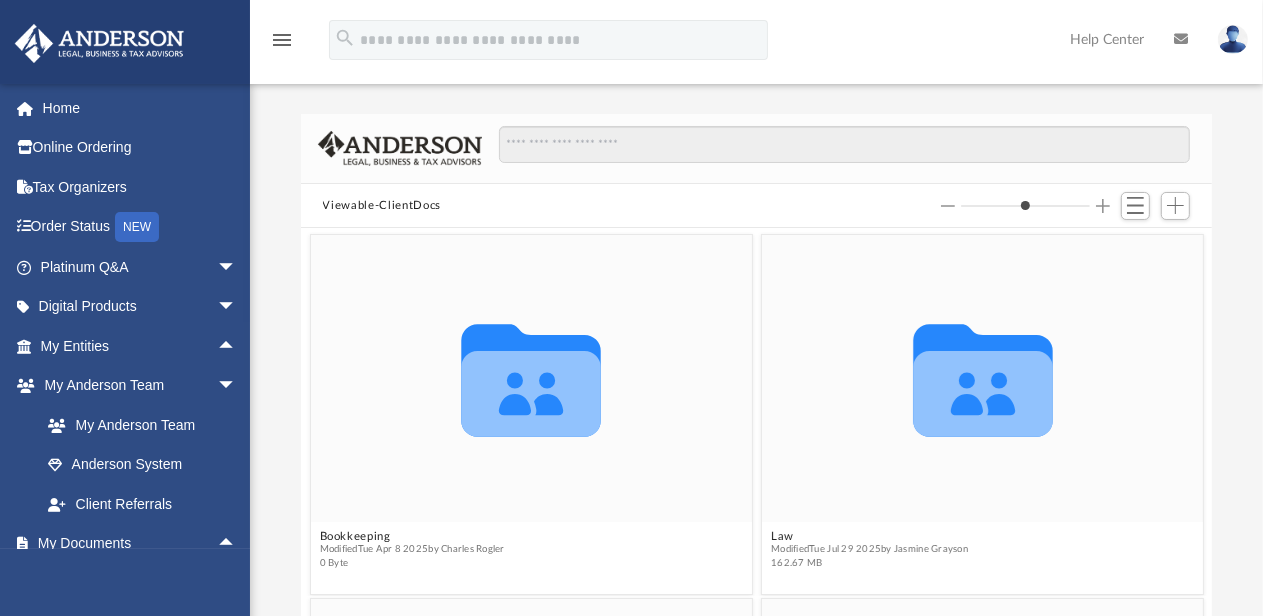 click on "Viewable-ClientDocs" at bounding box center [382, 206] 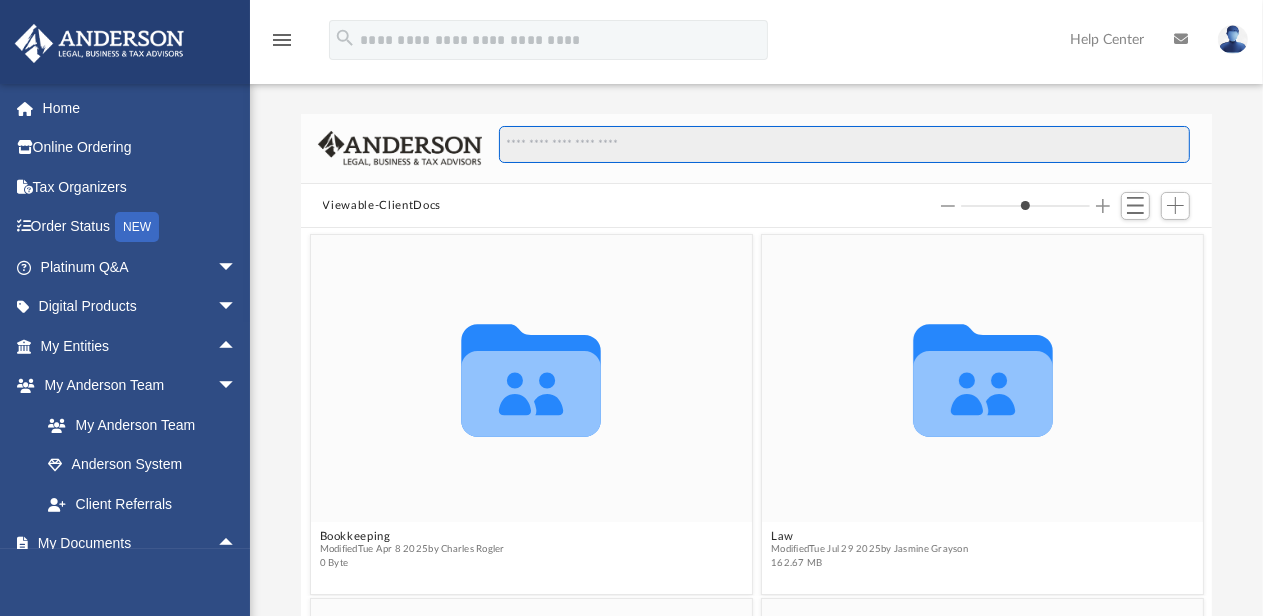 click at bounding box center [844, 145] 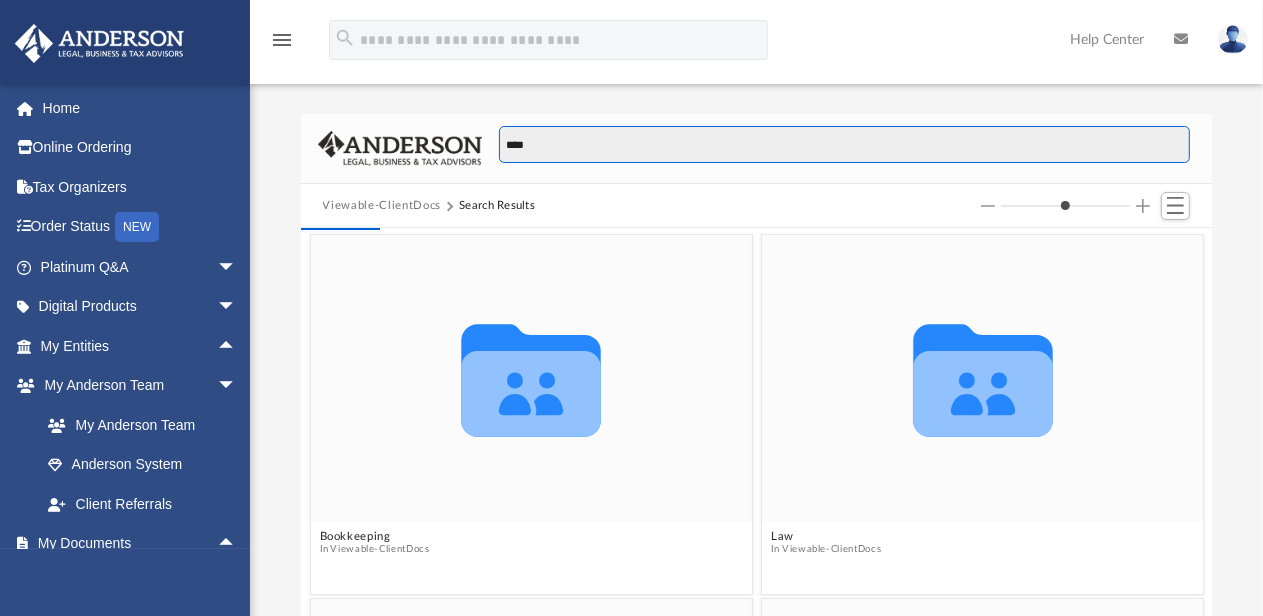 type on "*****" 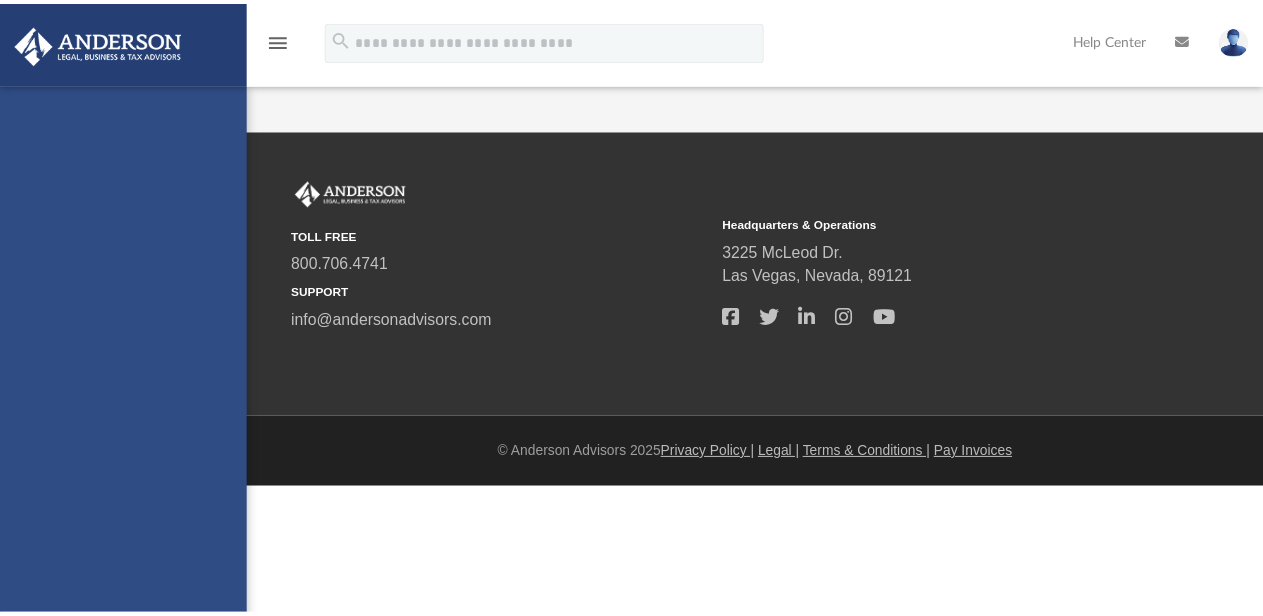 scroll, scrollTop: 0, scrollLeft: 0, axis: both 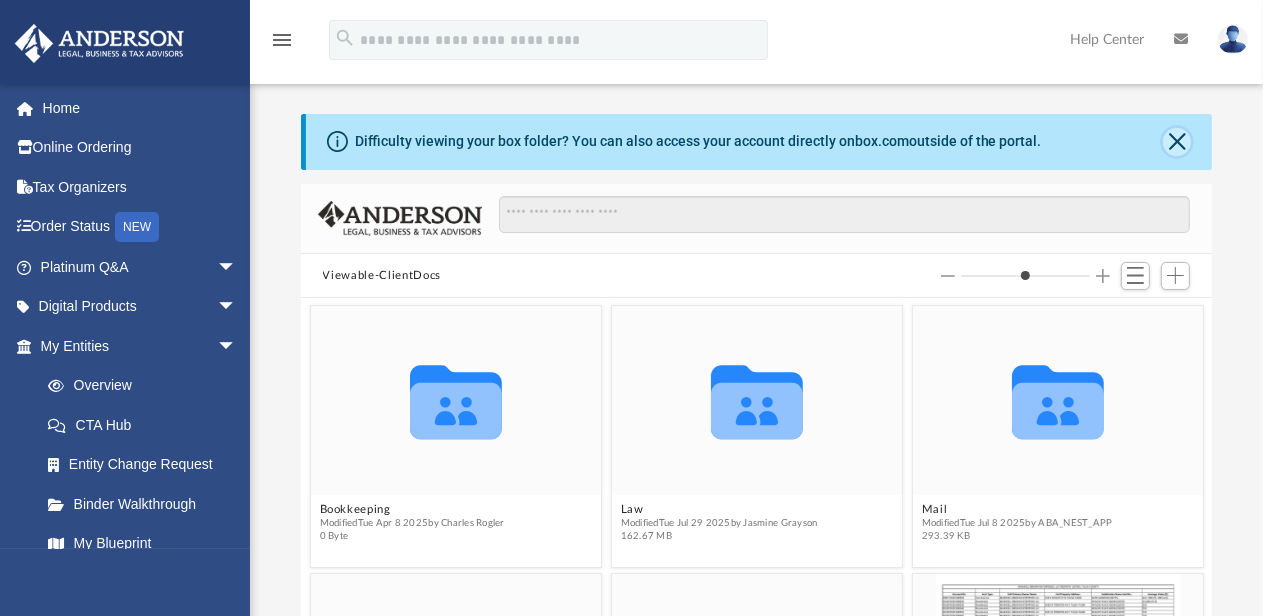 click 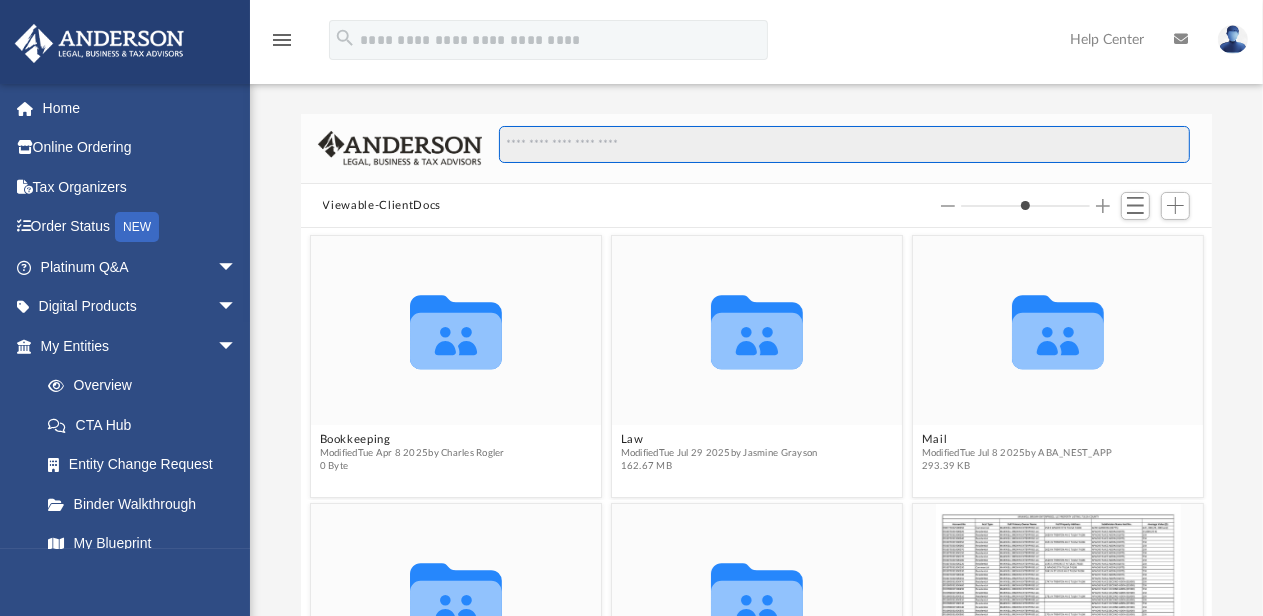 click at bounding box center (844, 145) 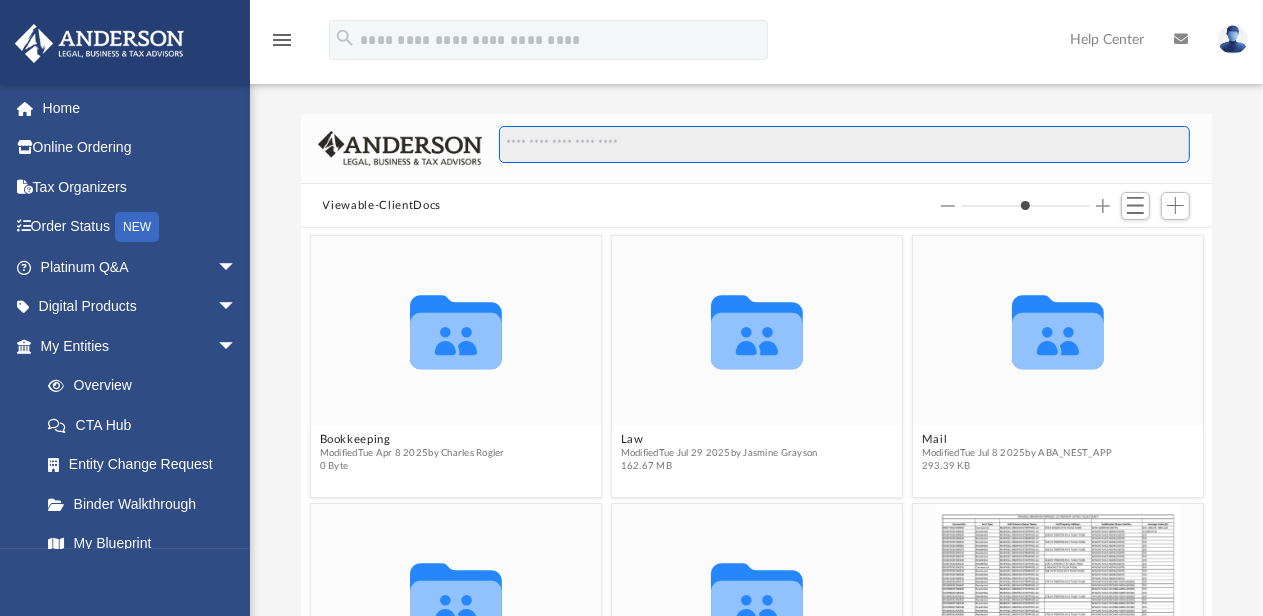 type on "*" 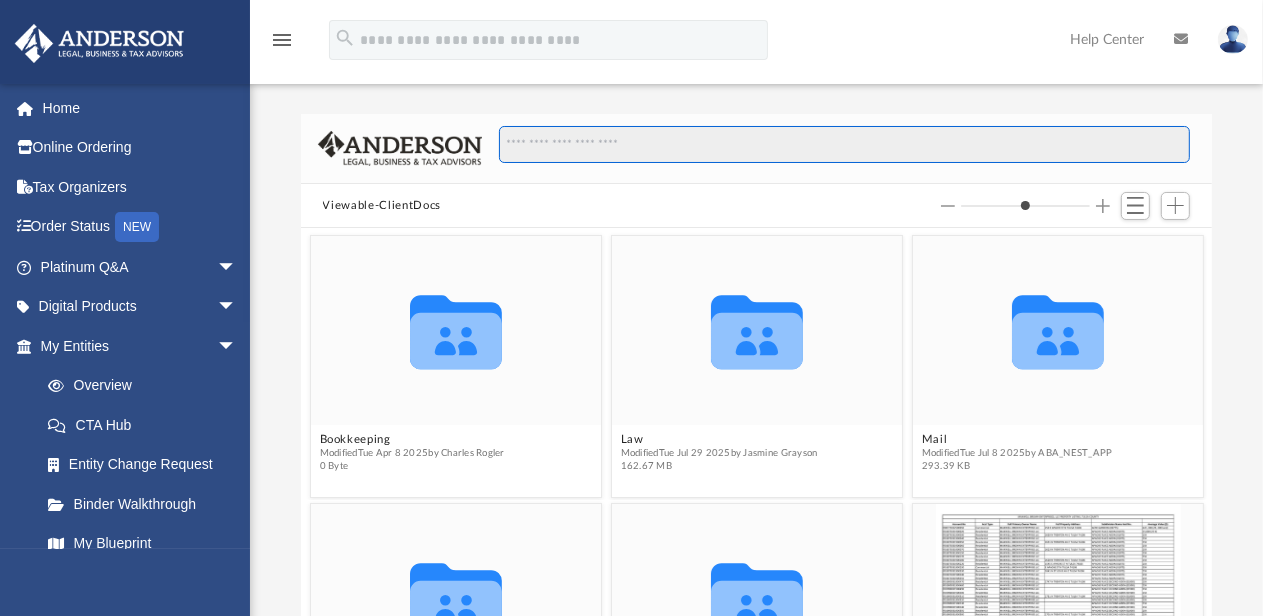 type on "*" 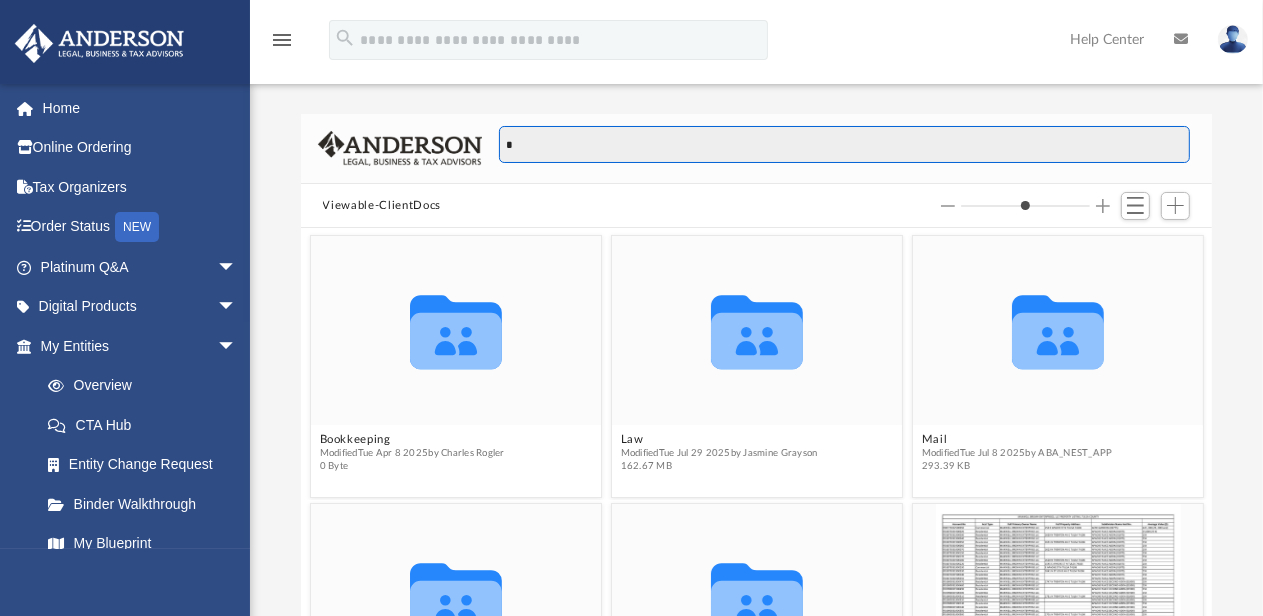 type on "**" 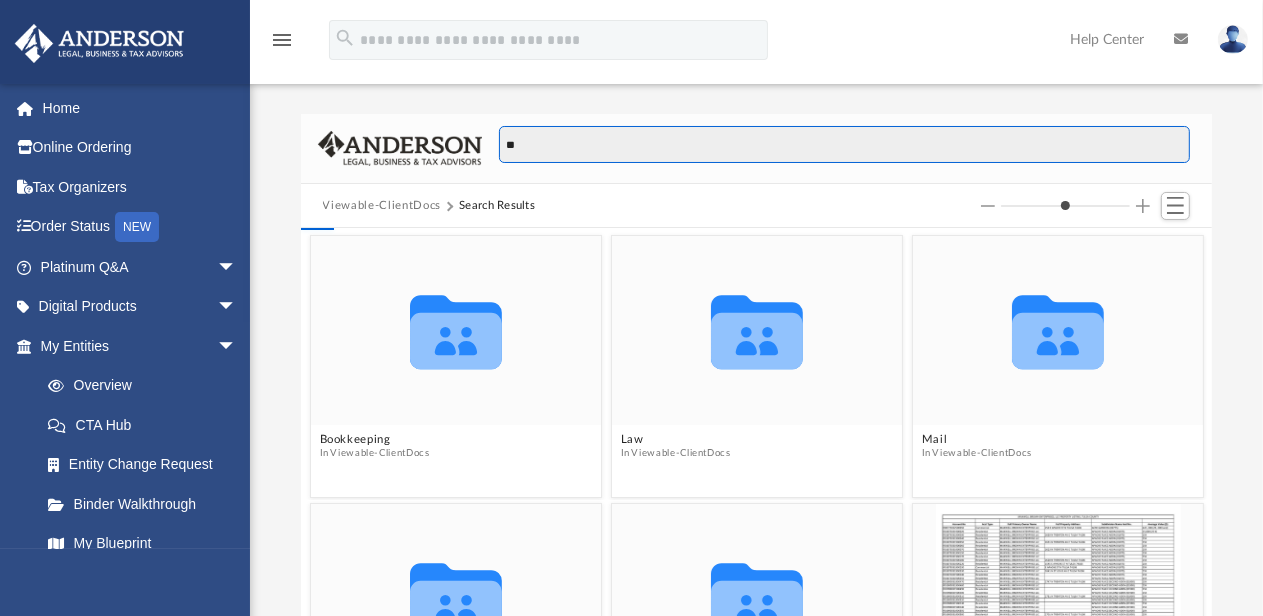 type on "***" 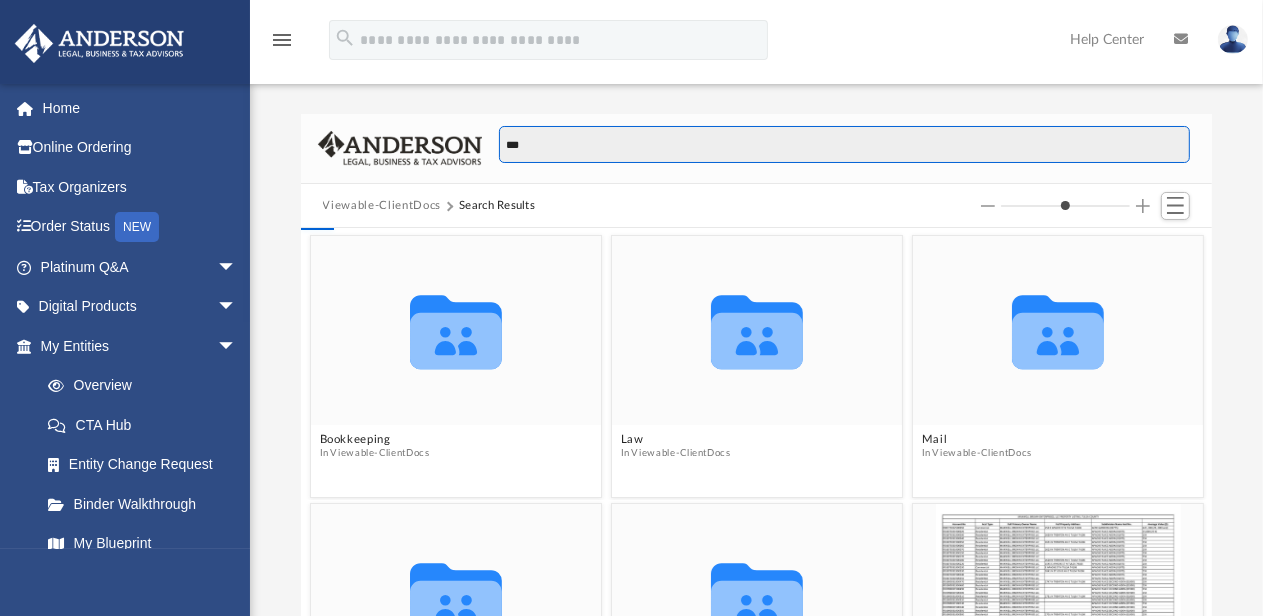 type on "*" 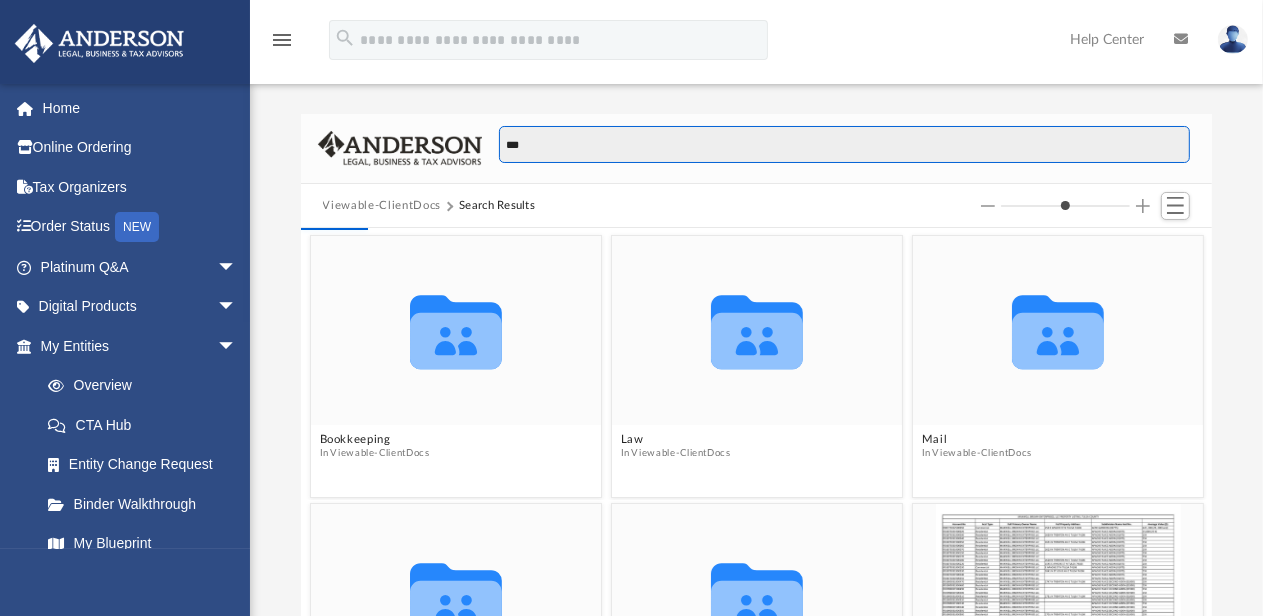 type on "****" 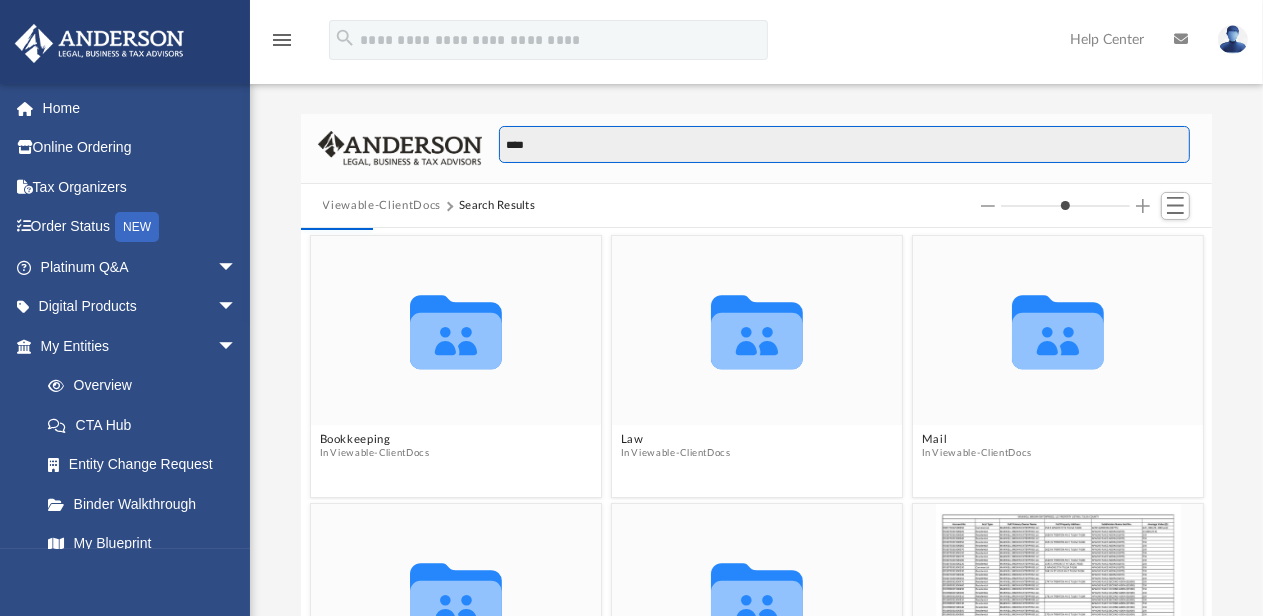 type on "*****" 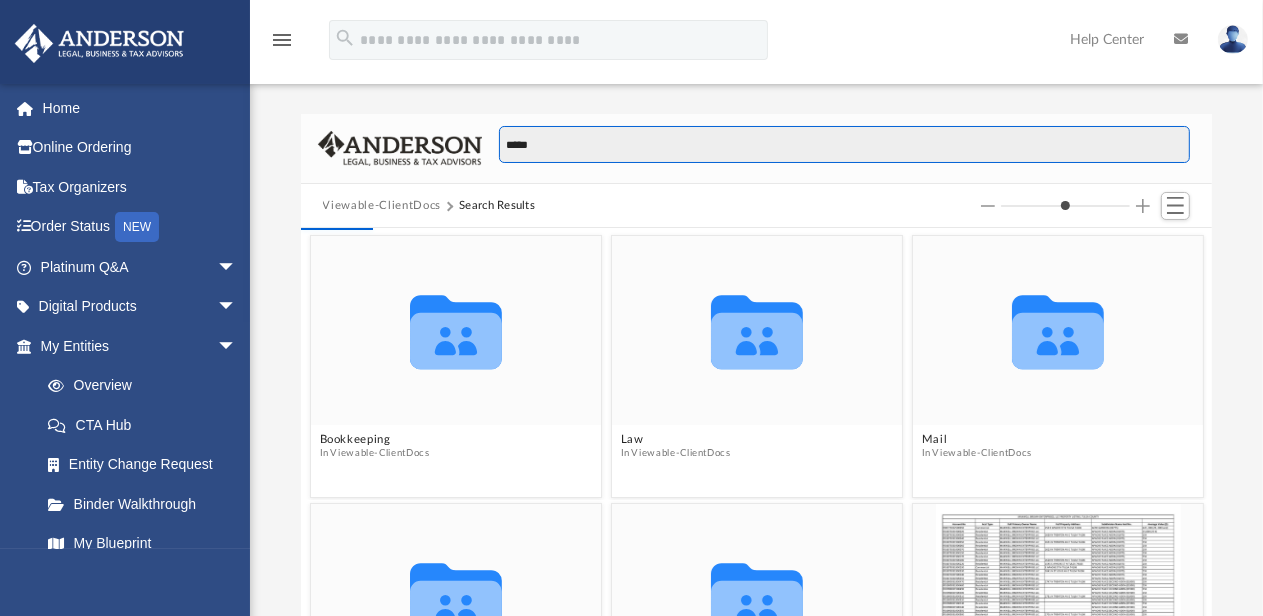 type on "*" 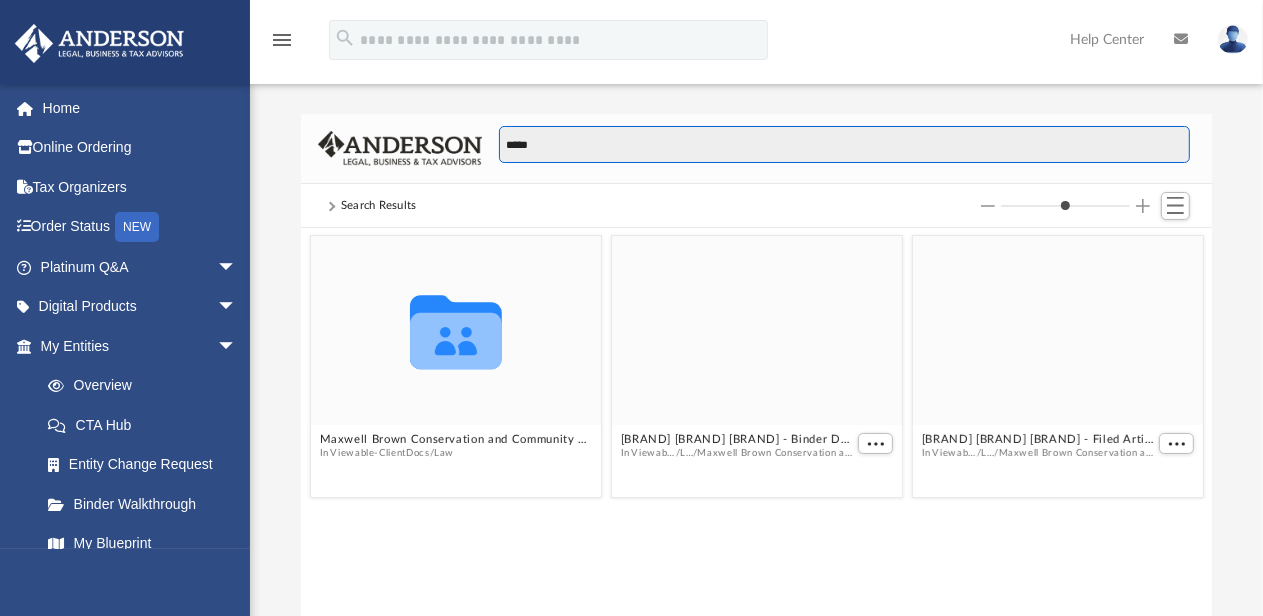 type on "******" 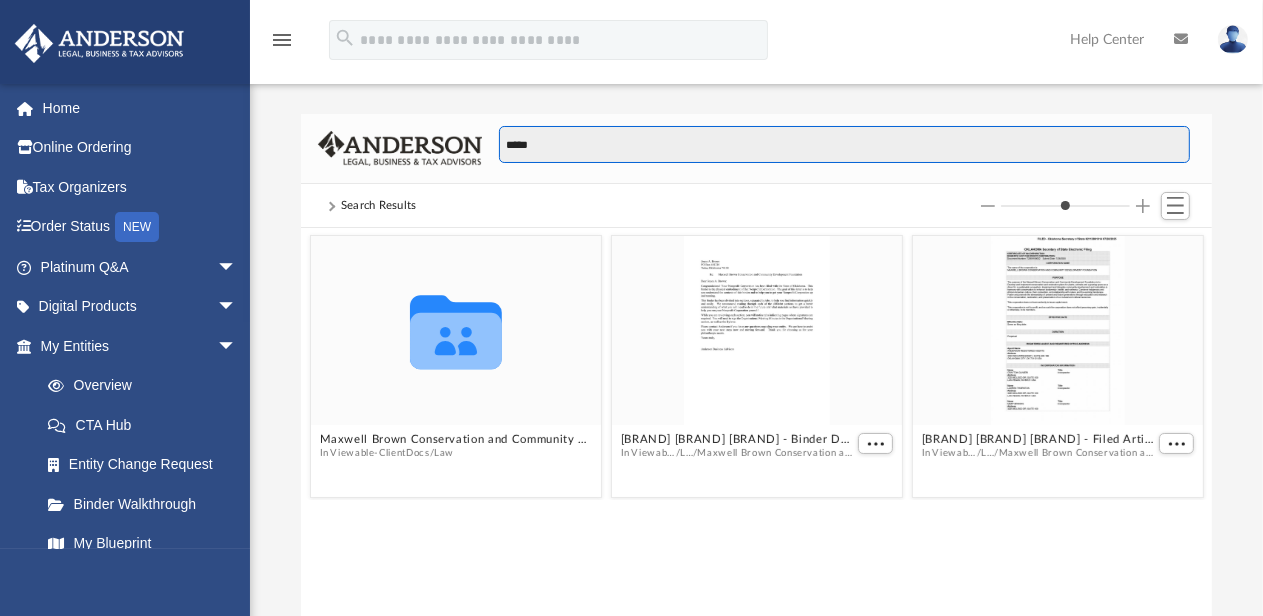 type on "*" 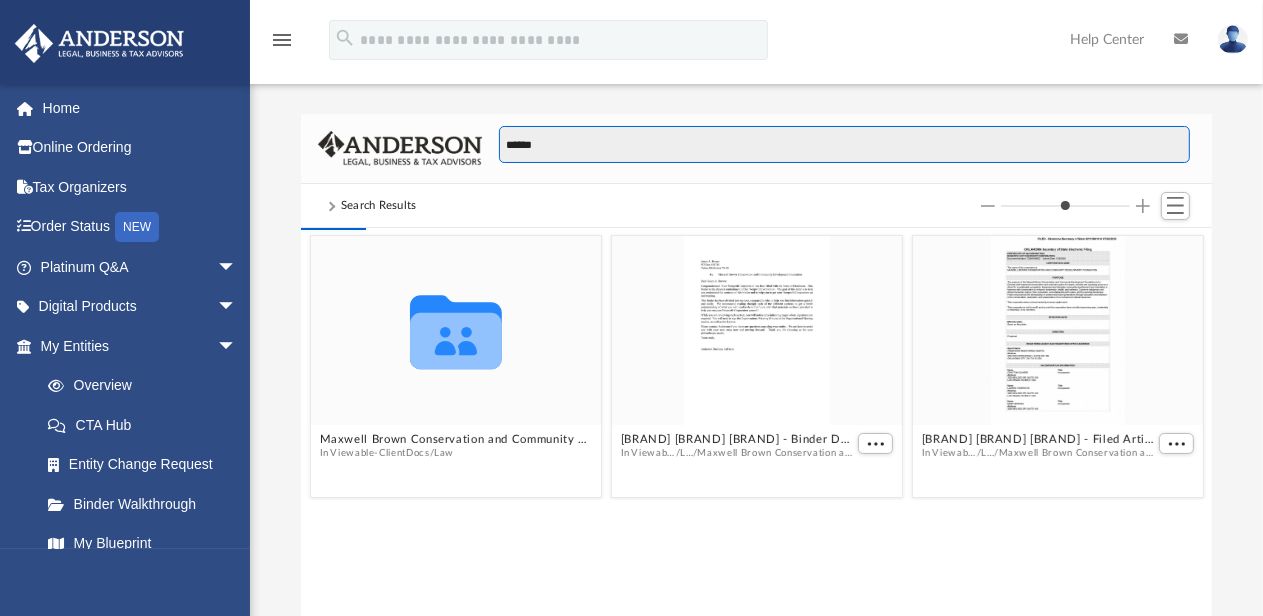 type on "*******" 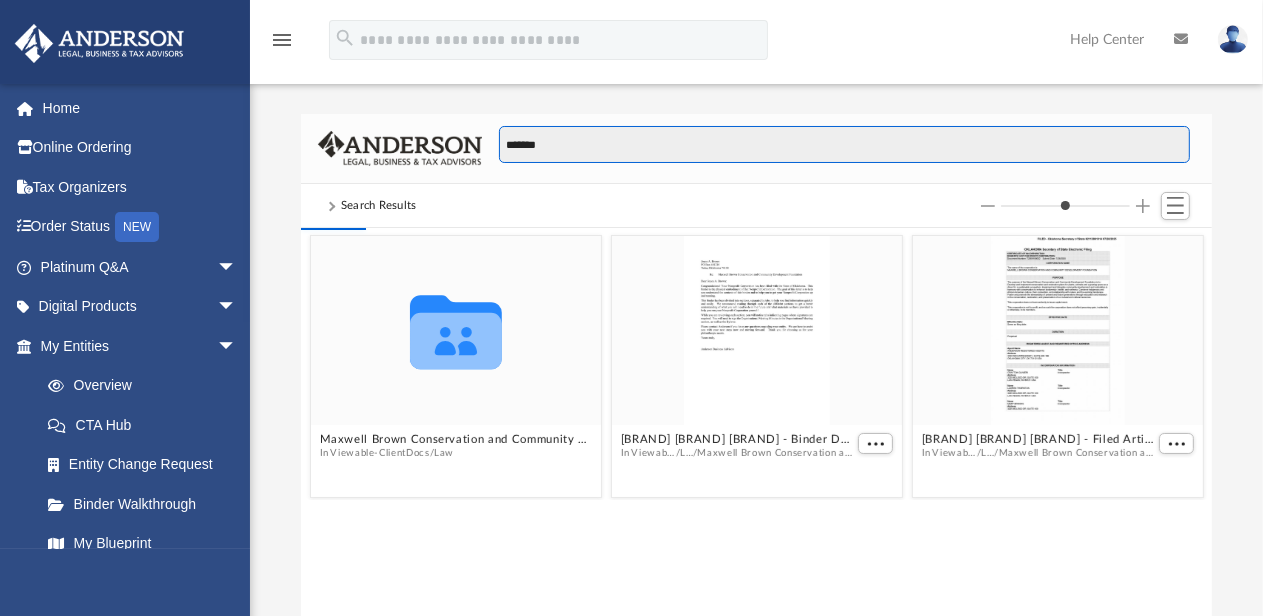type on "*" 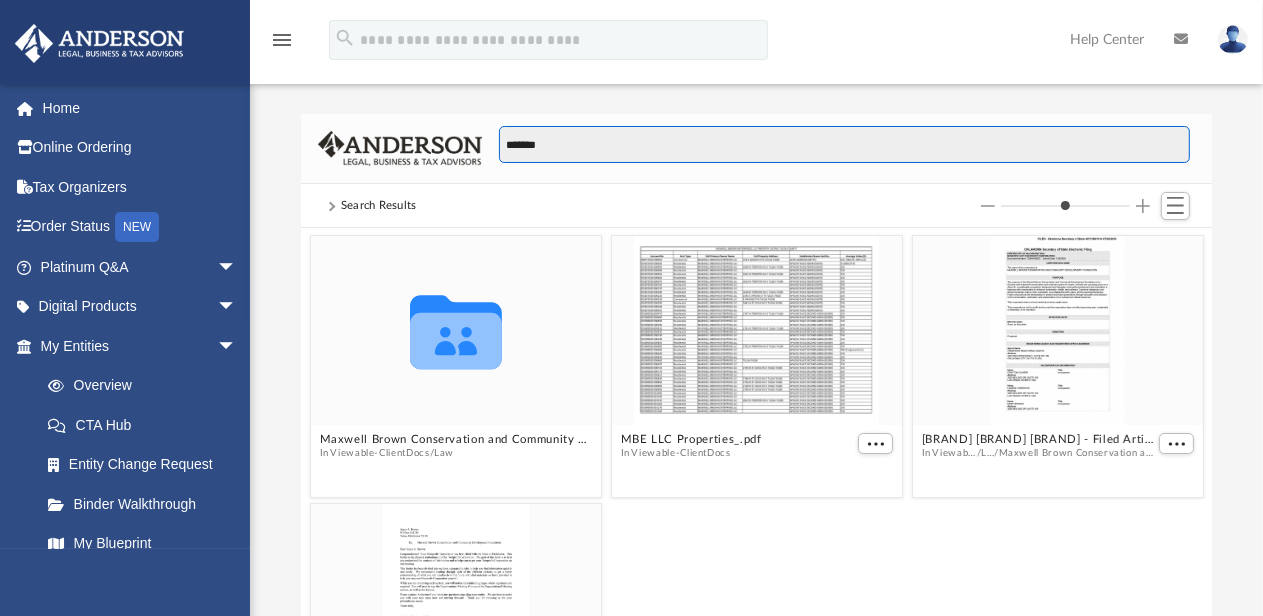 type on "*******" 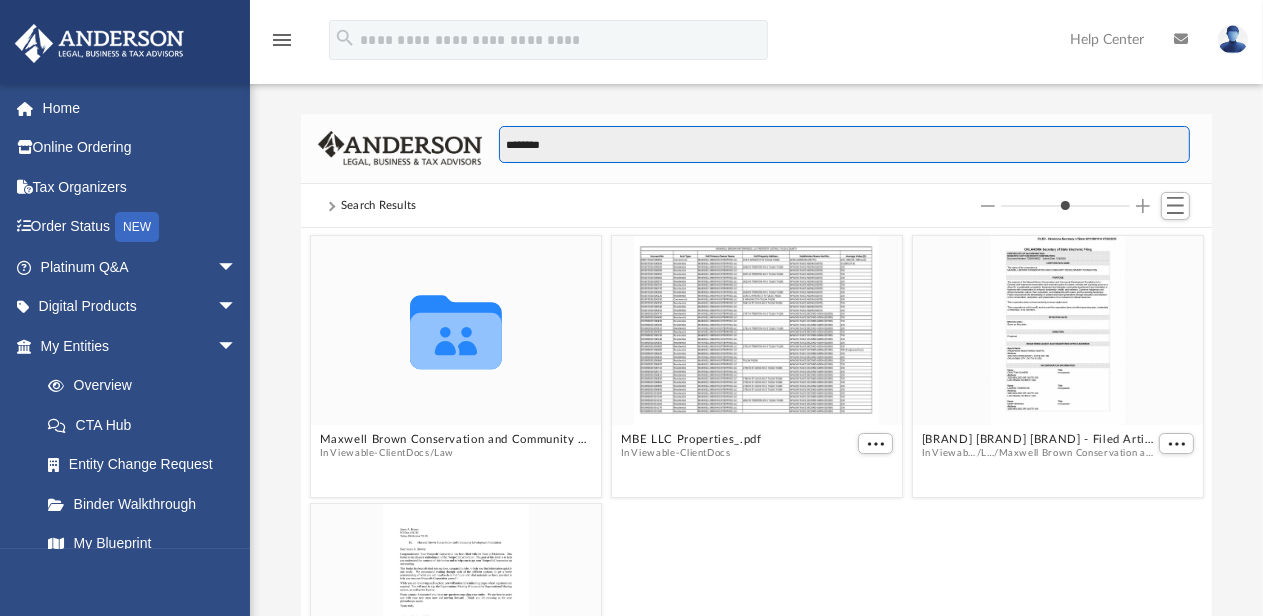 type on "*********" 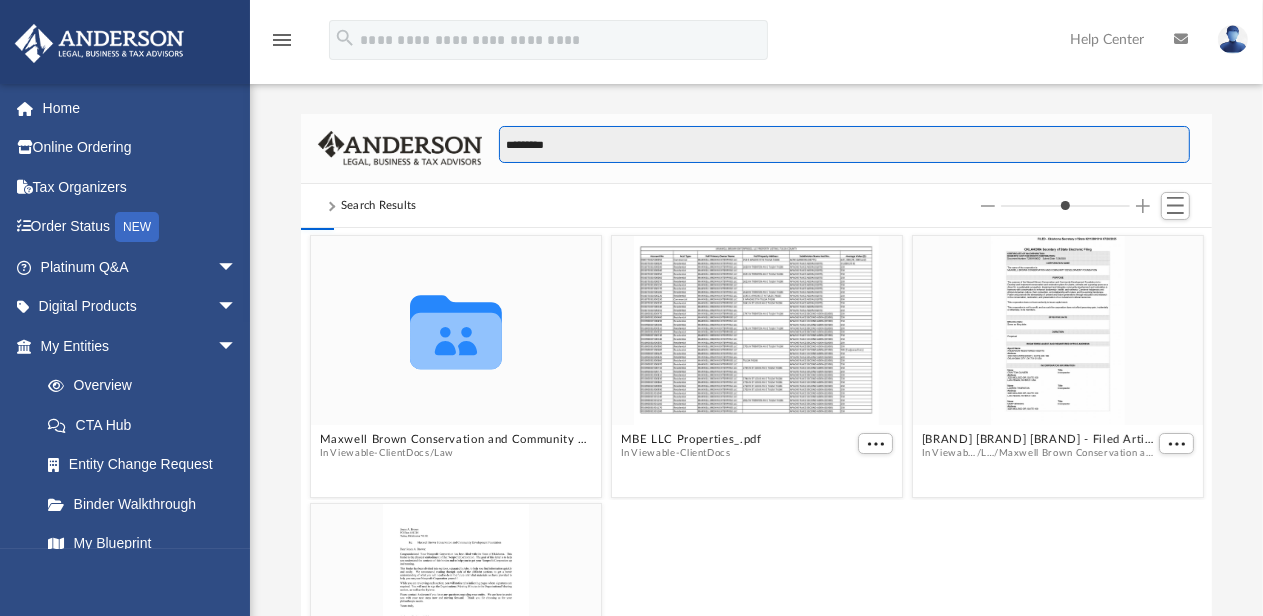 type on "**********" 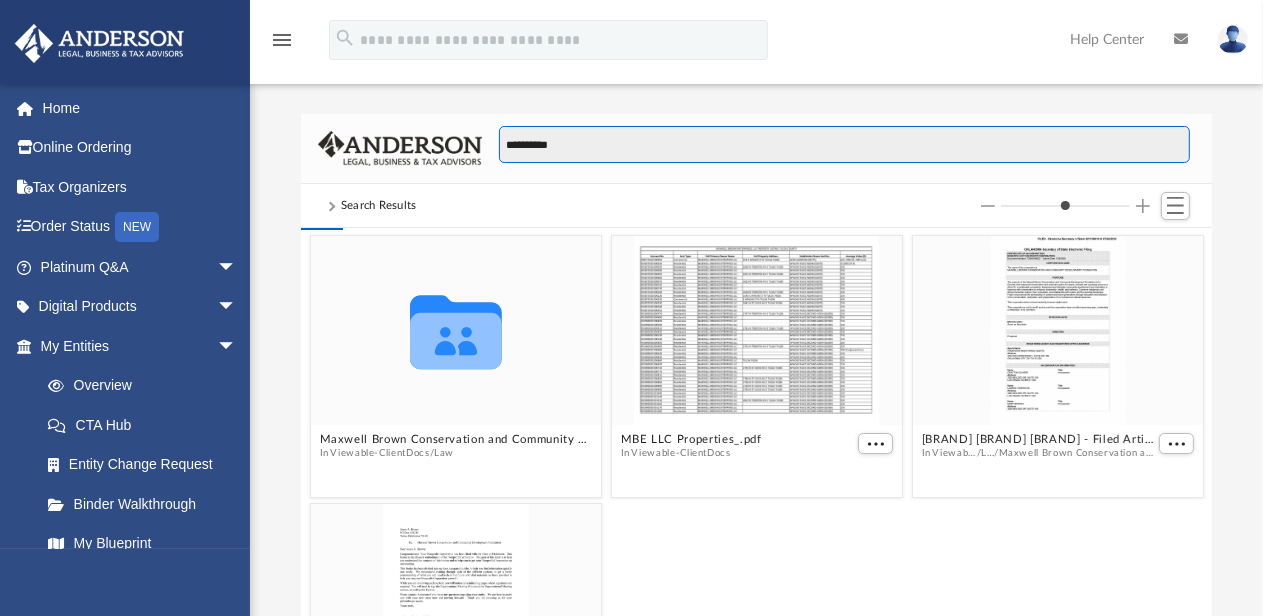 type on "**********" 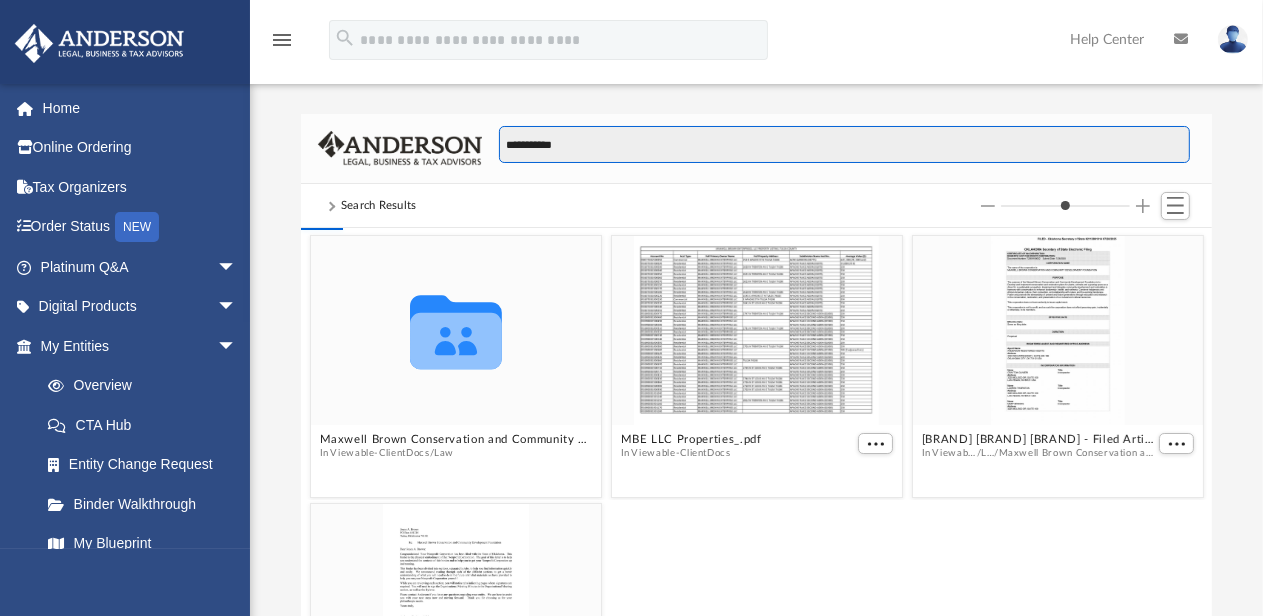 type on "**********" 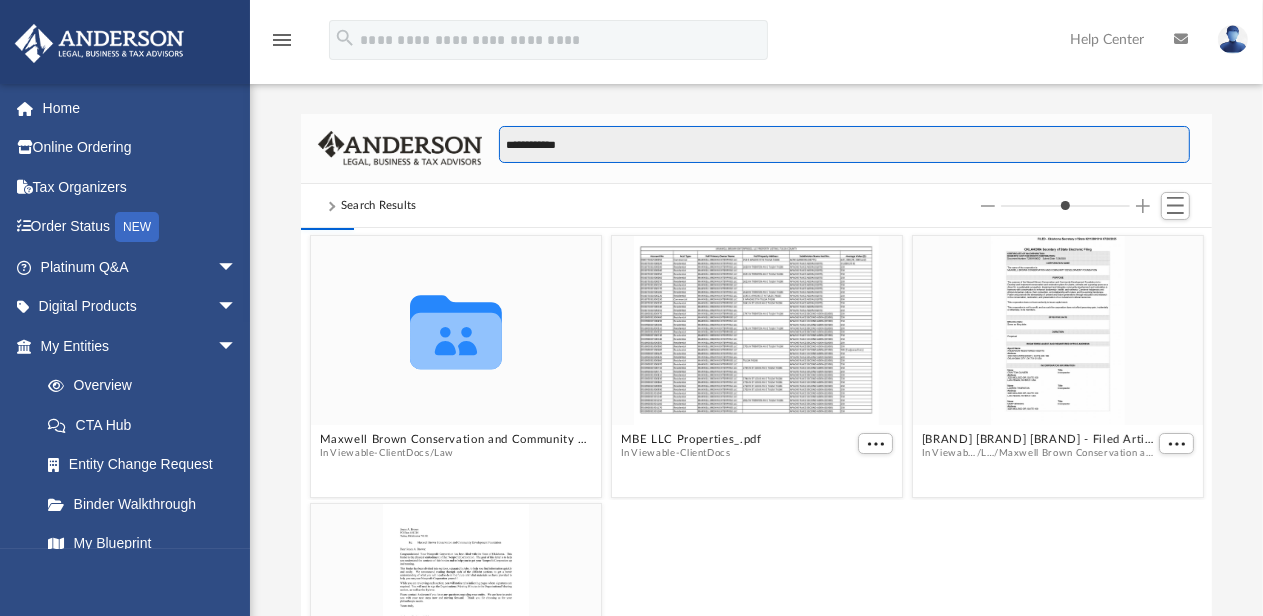 type on "**********" 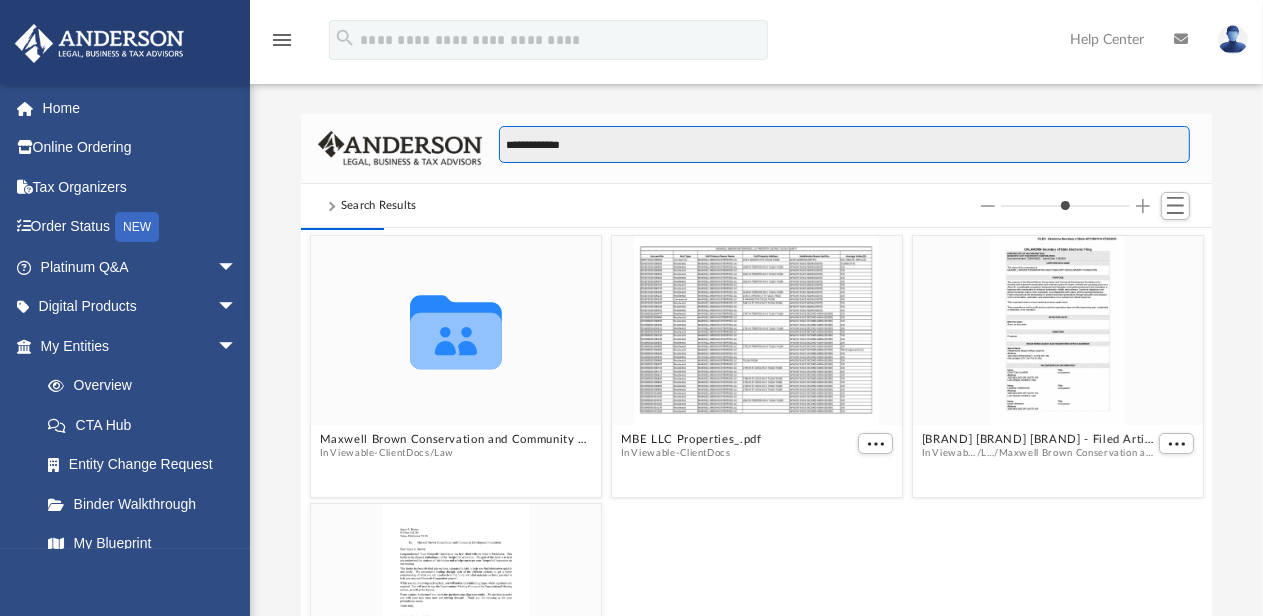 type on "**********" 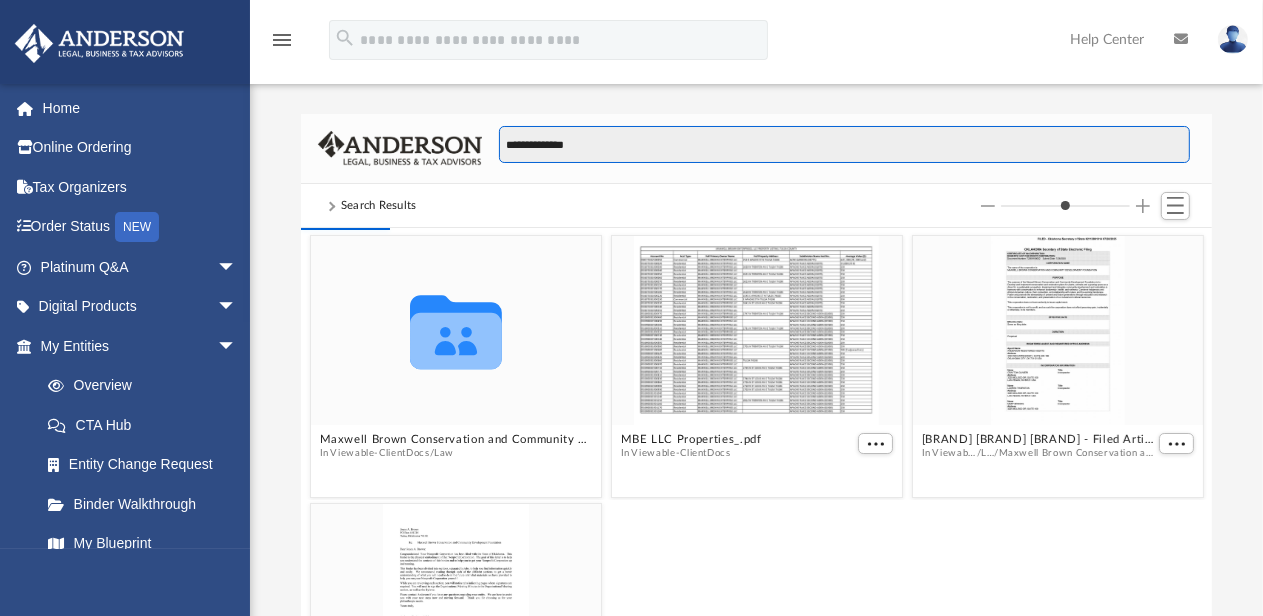 type on "**********" 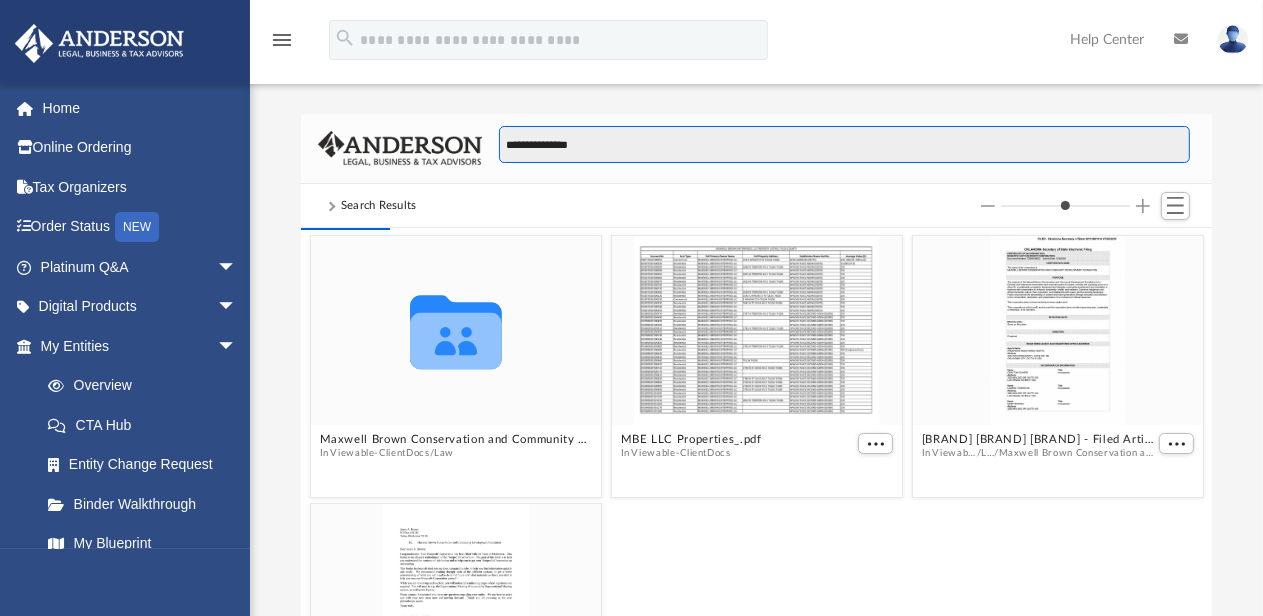 type on "**********" 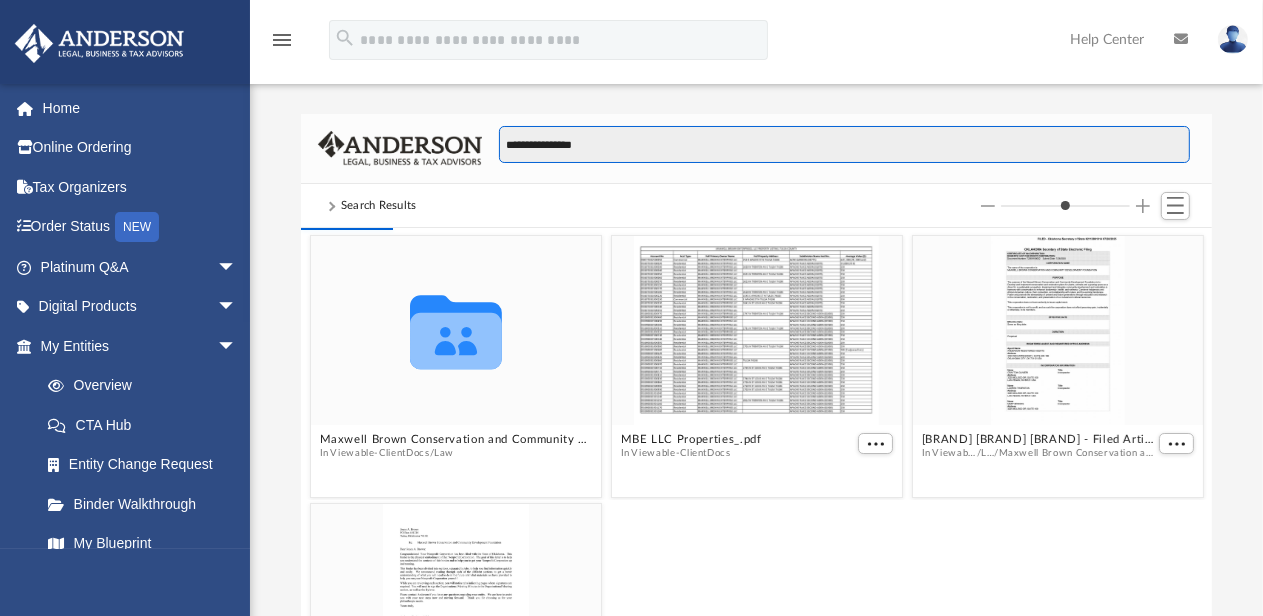 type on "**********" 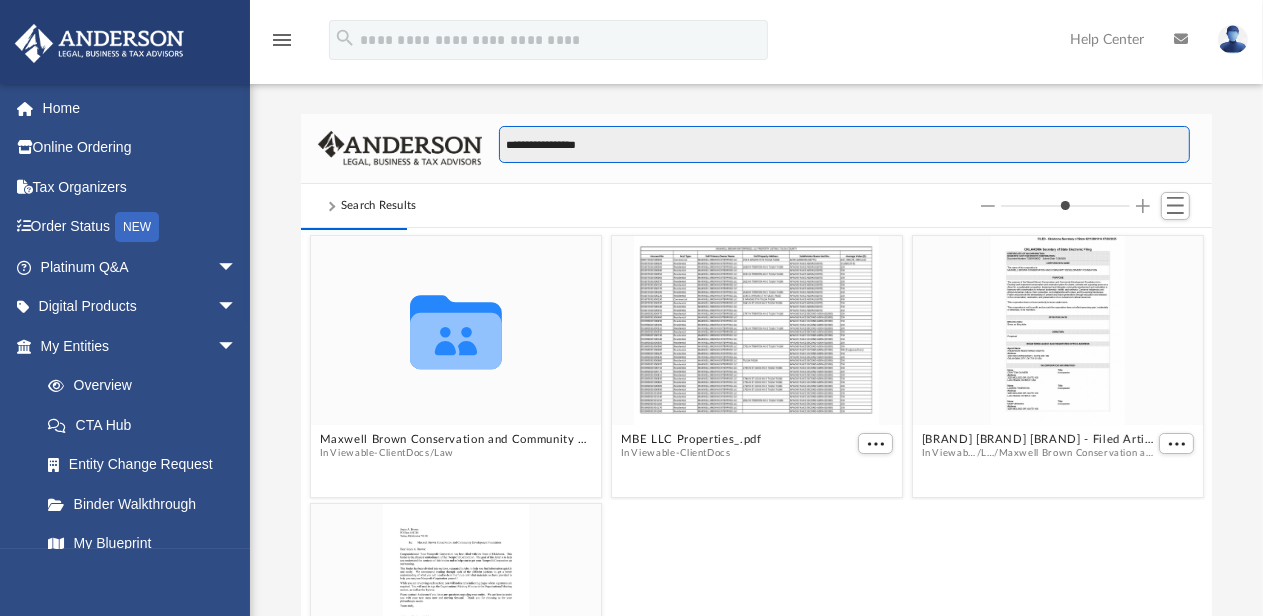 type on "**********" 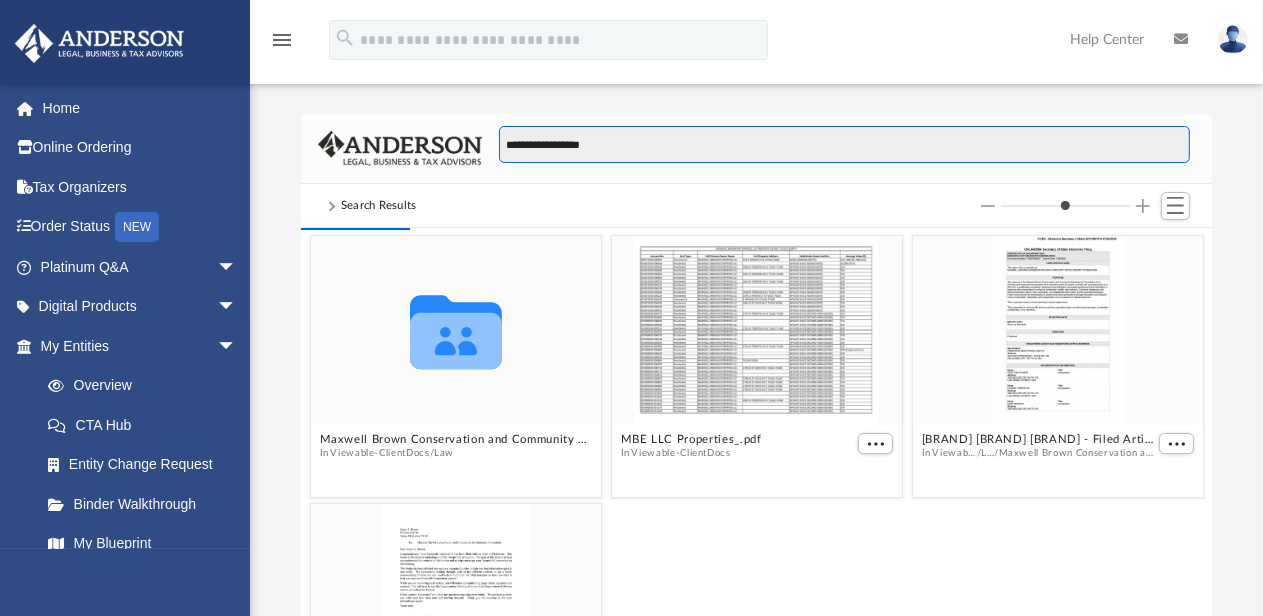 type on "**********" 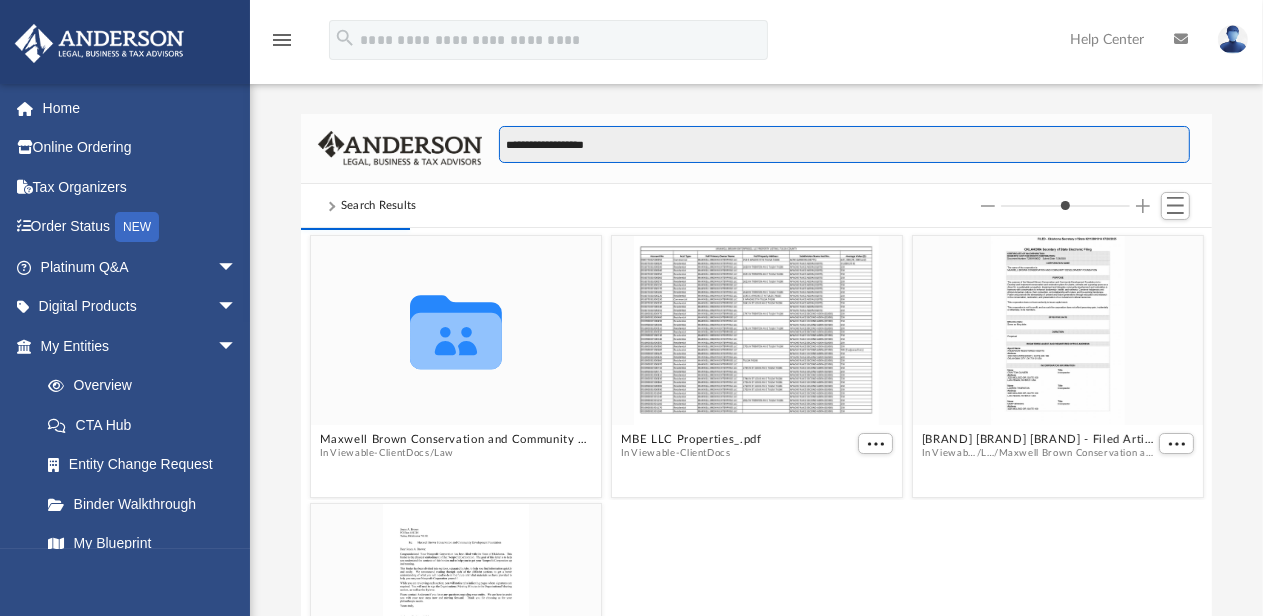 type on "**********" 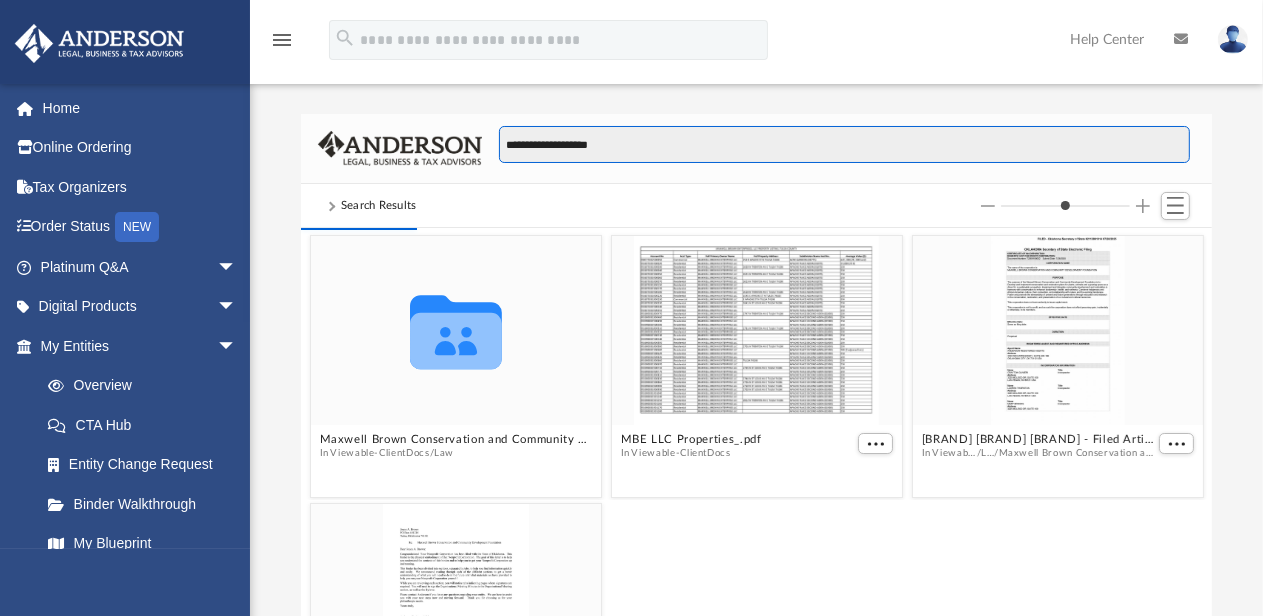 type on "**********" 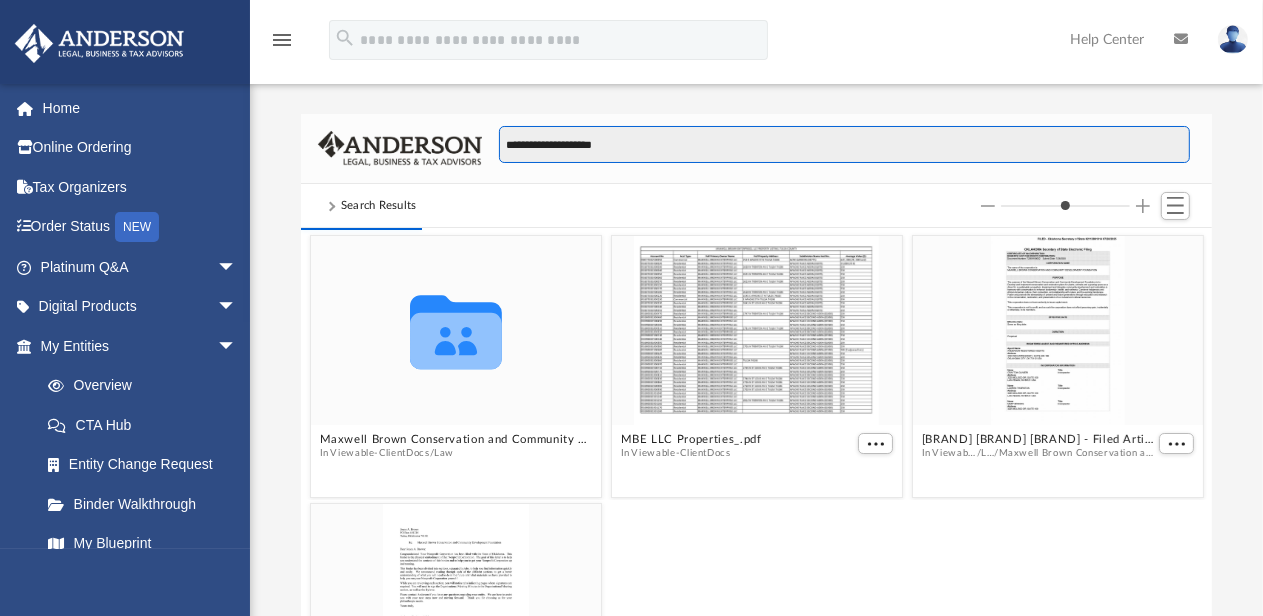 type on "**********" 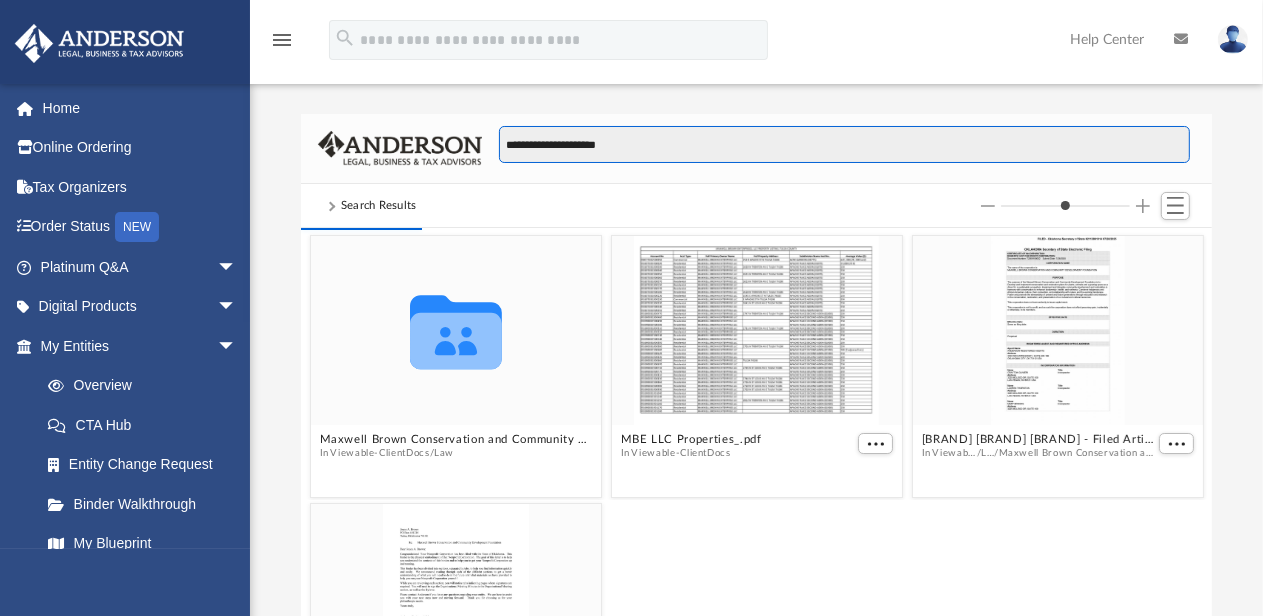 type on "**********" 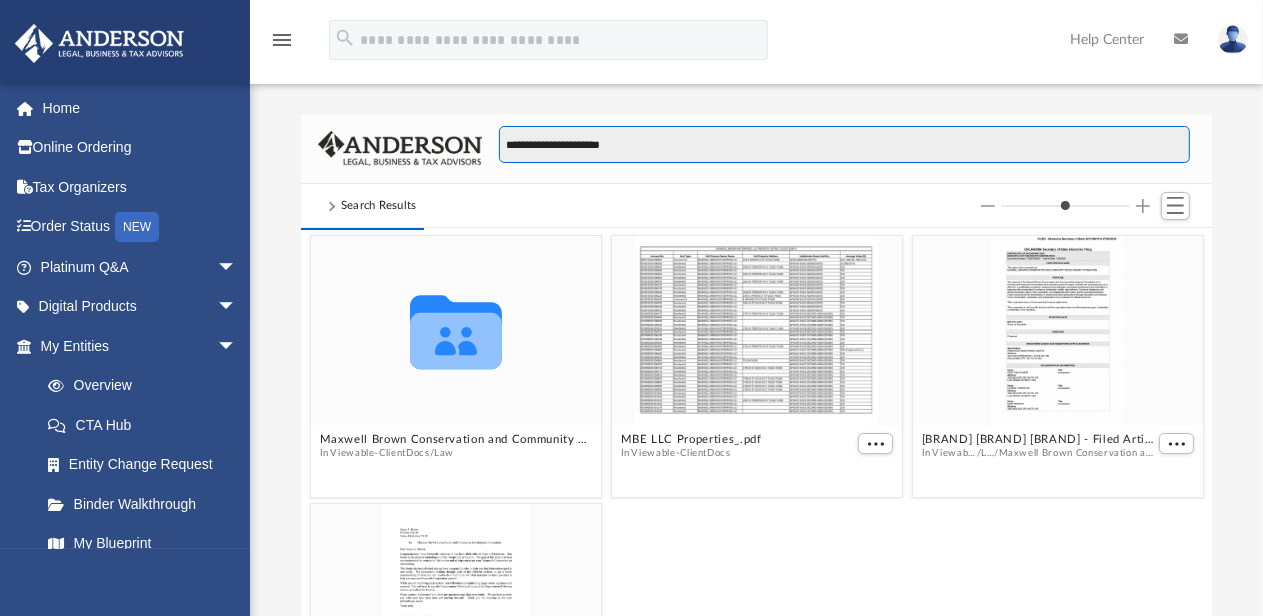 type on "**********" 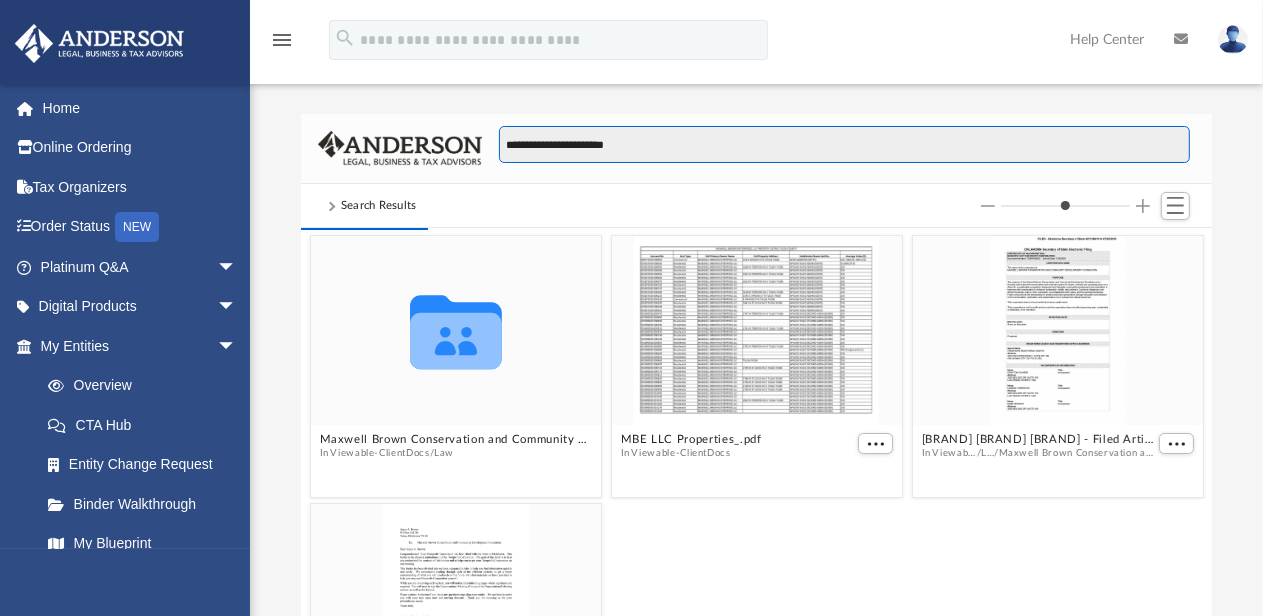 type on "**********" 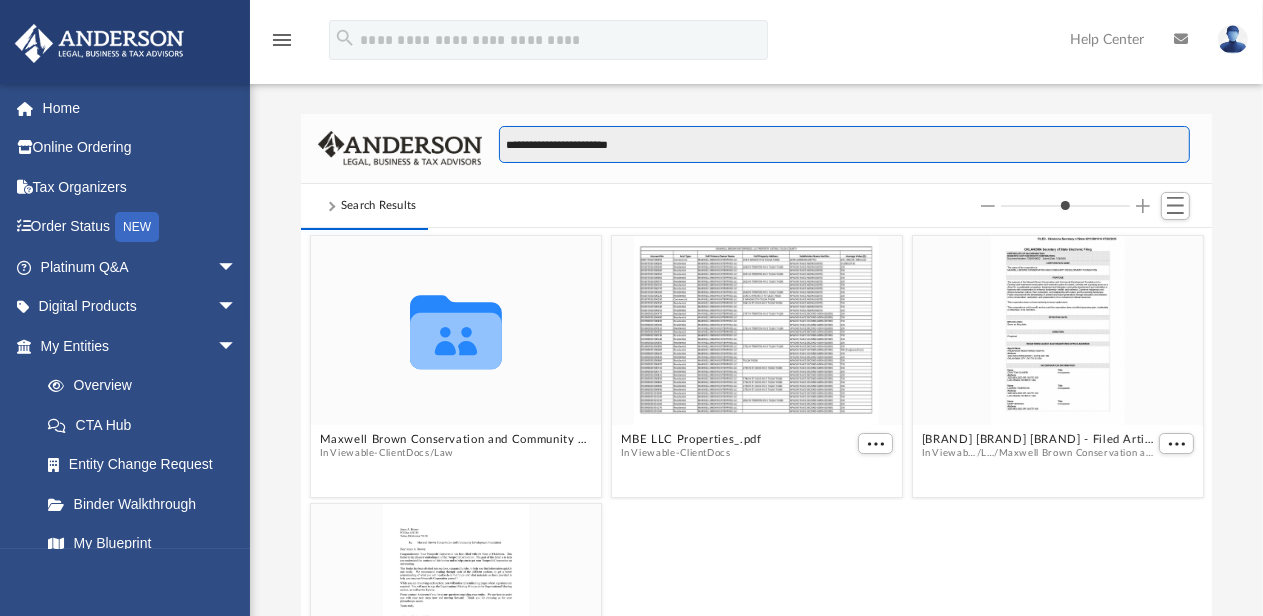 type on "*" 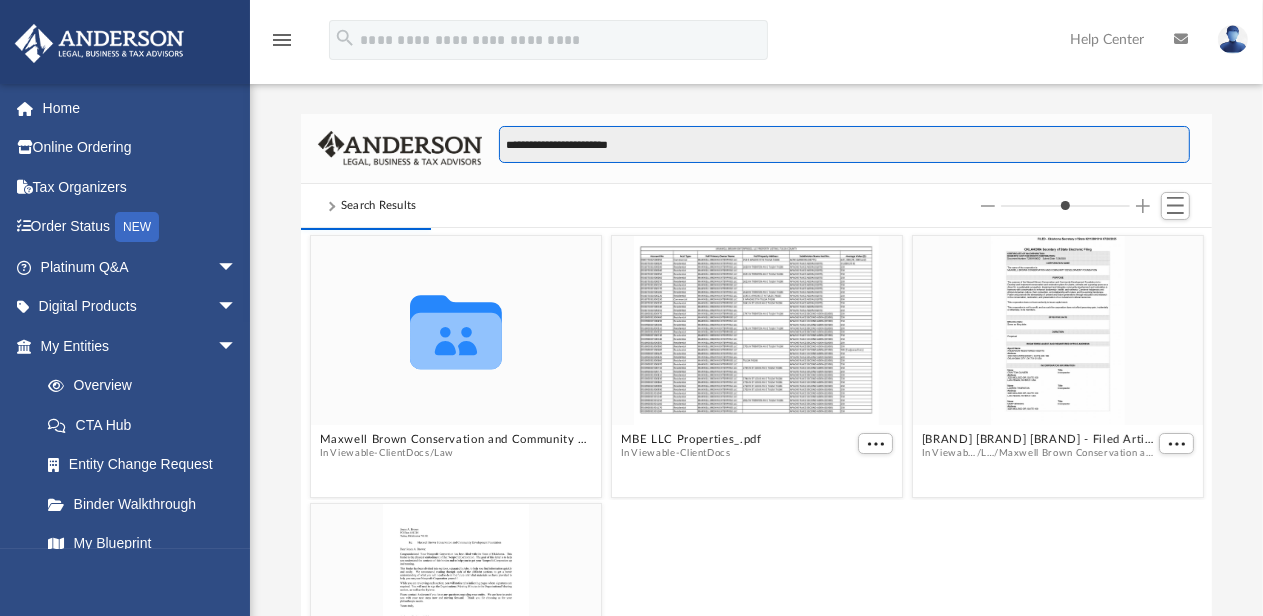type on "**********" 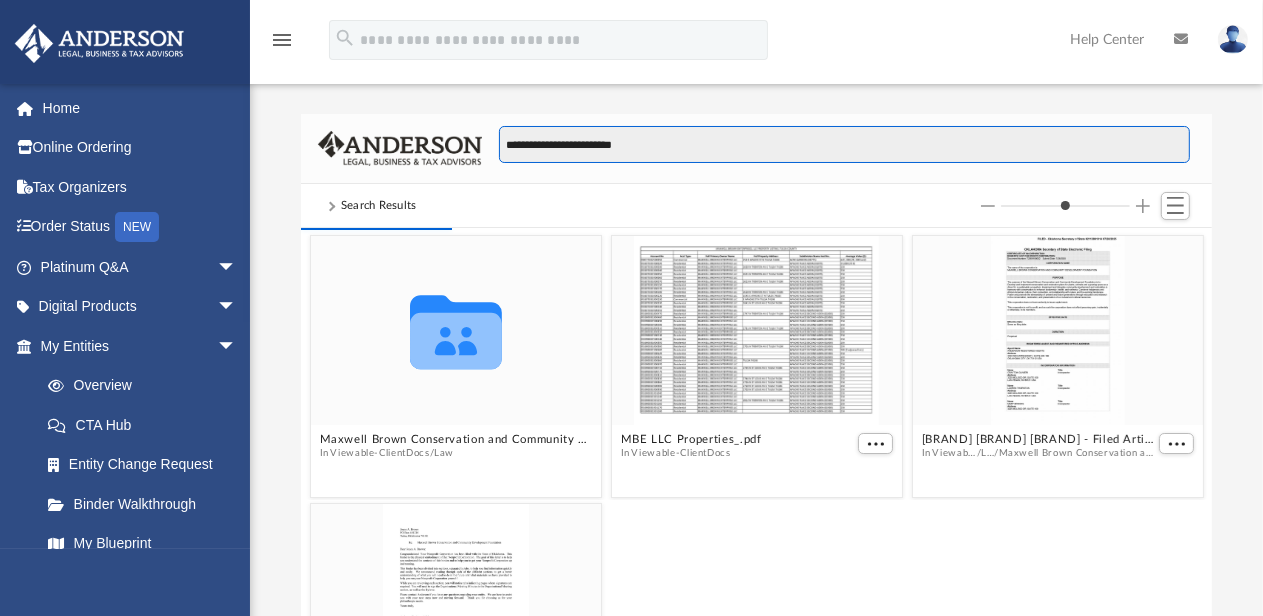 type on "**********" 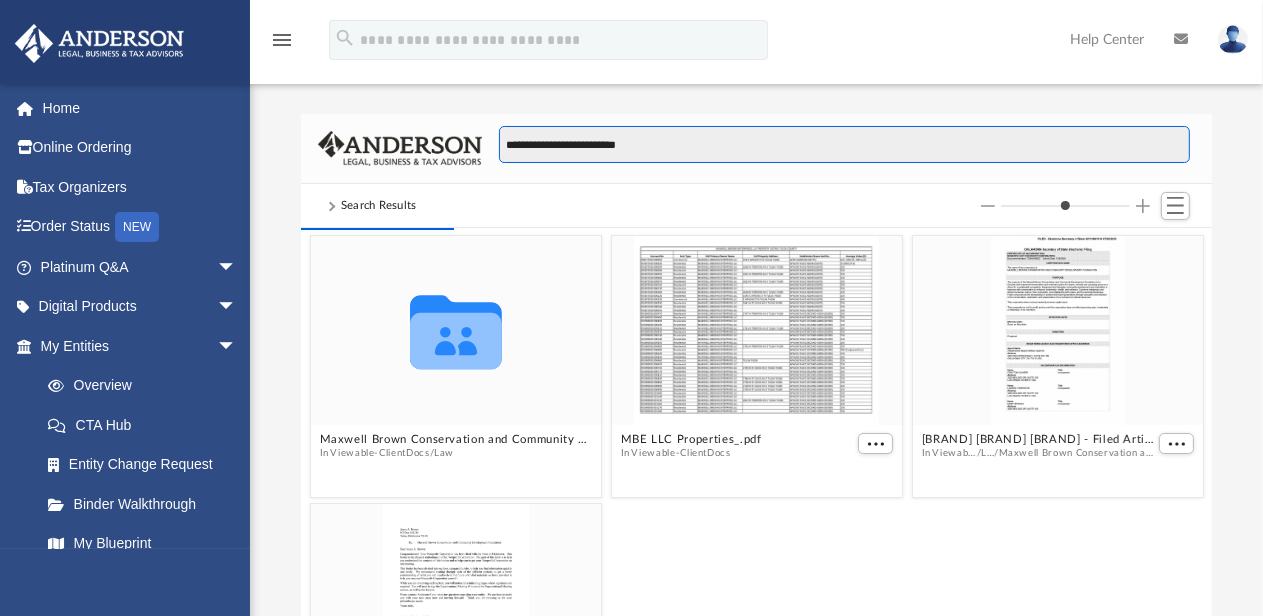type on "**********" 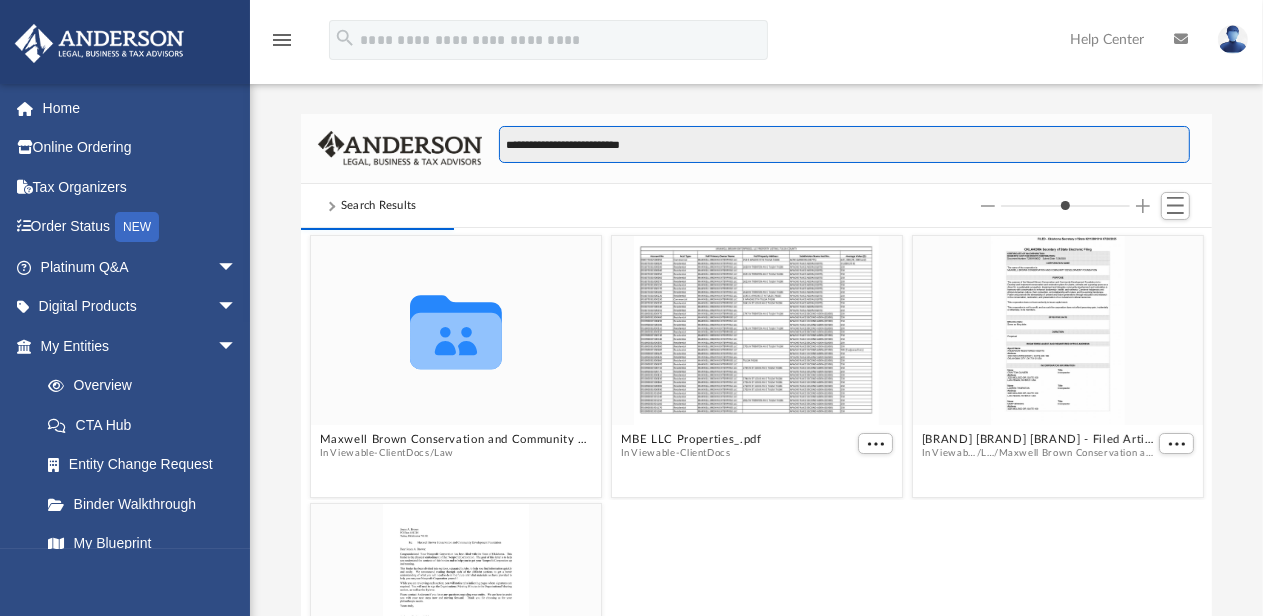 type on "**********" 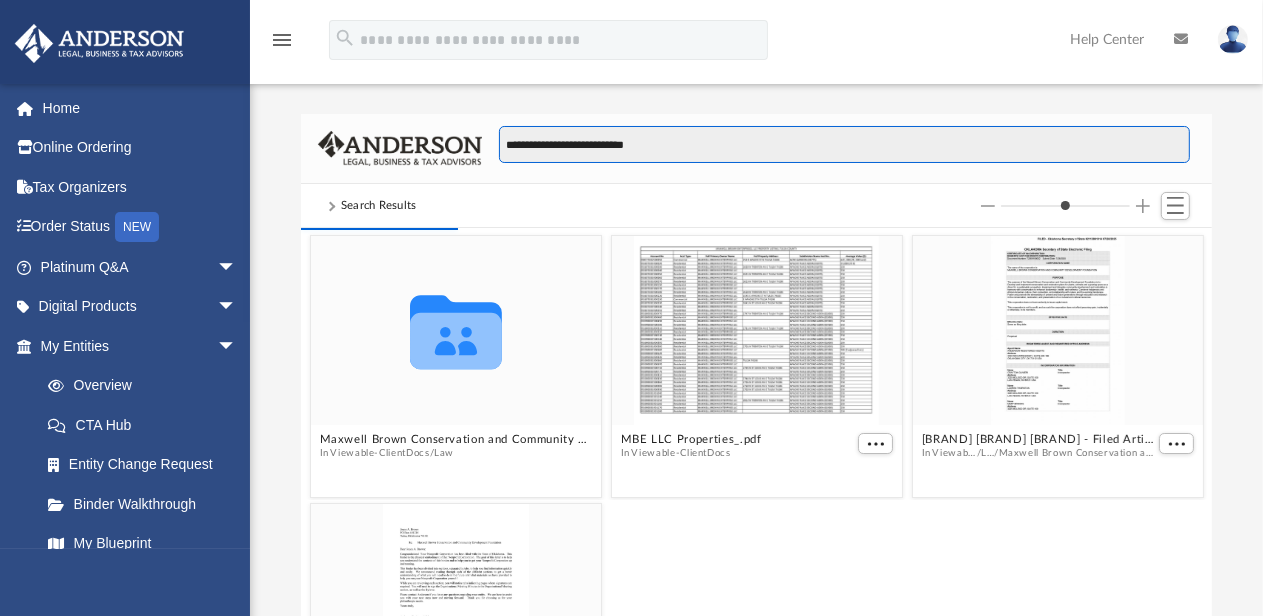 type on "**********" 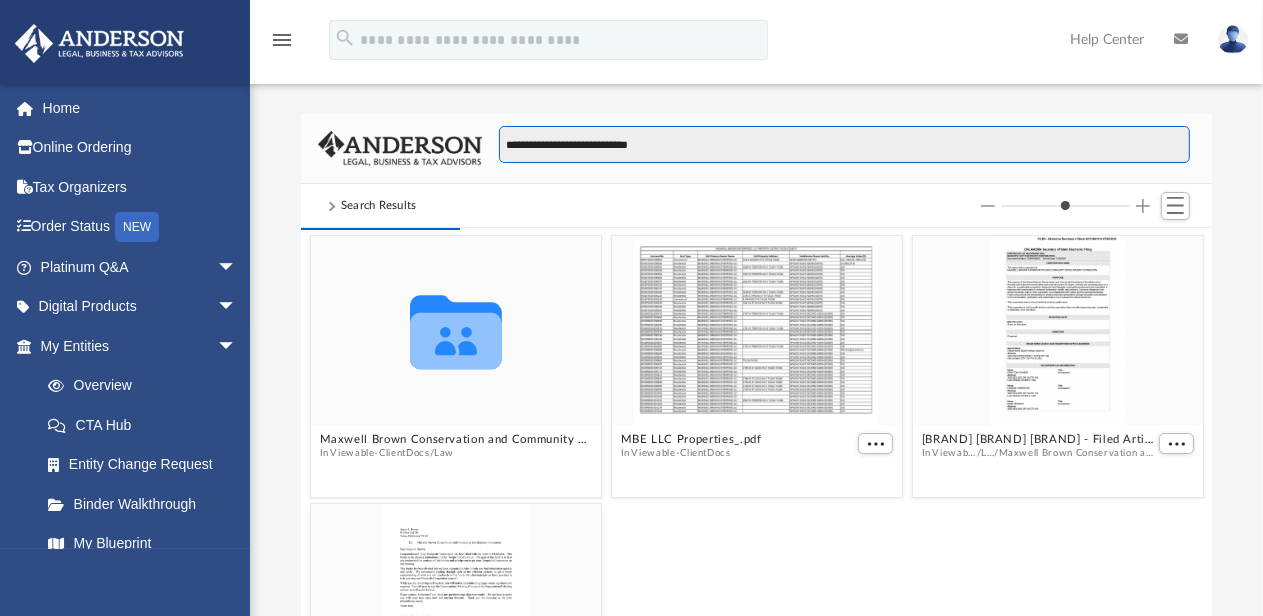 type on "**********" 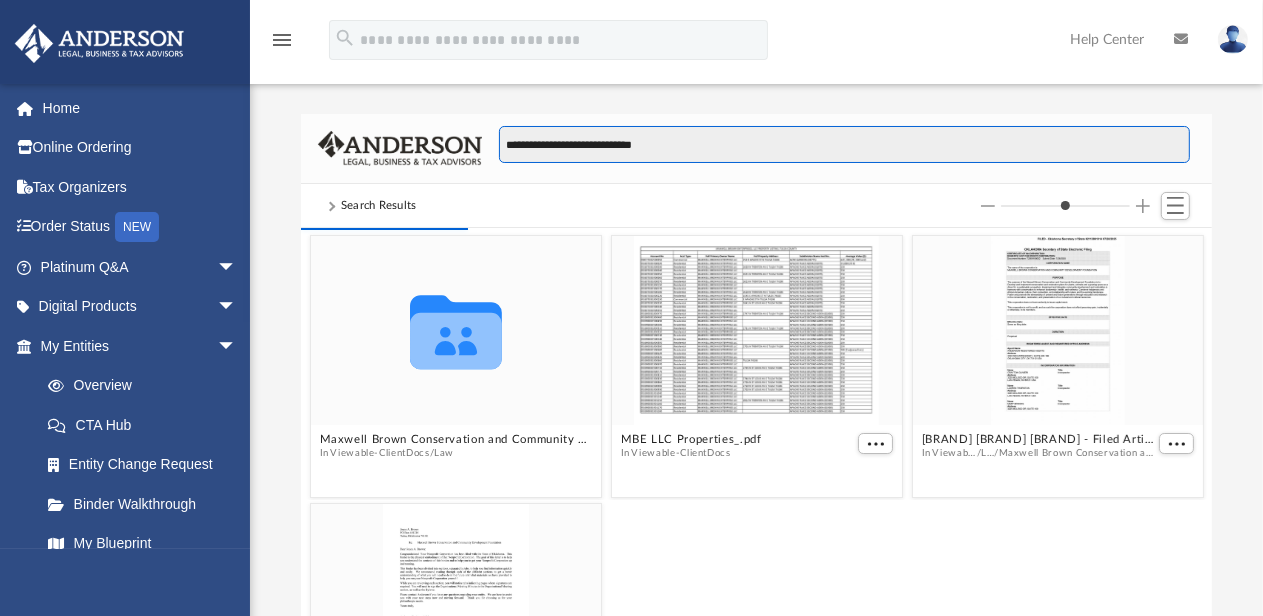 type on "**********" 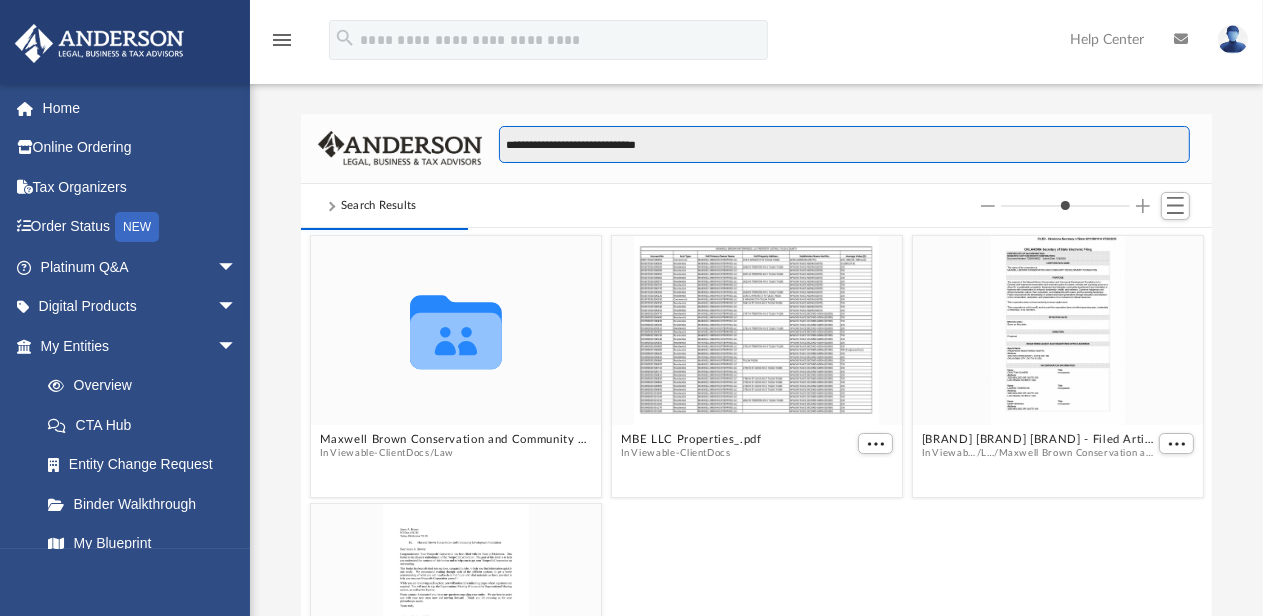 type on "**********" 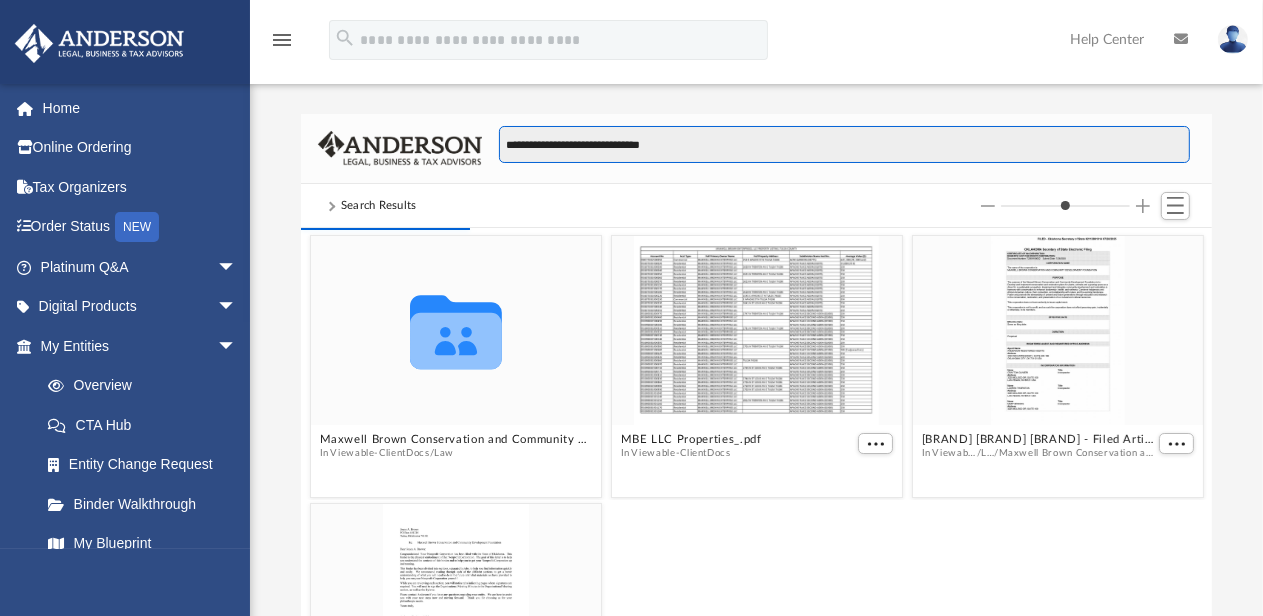 type on "**********" 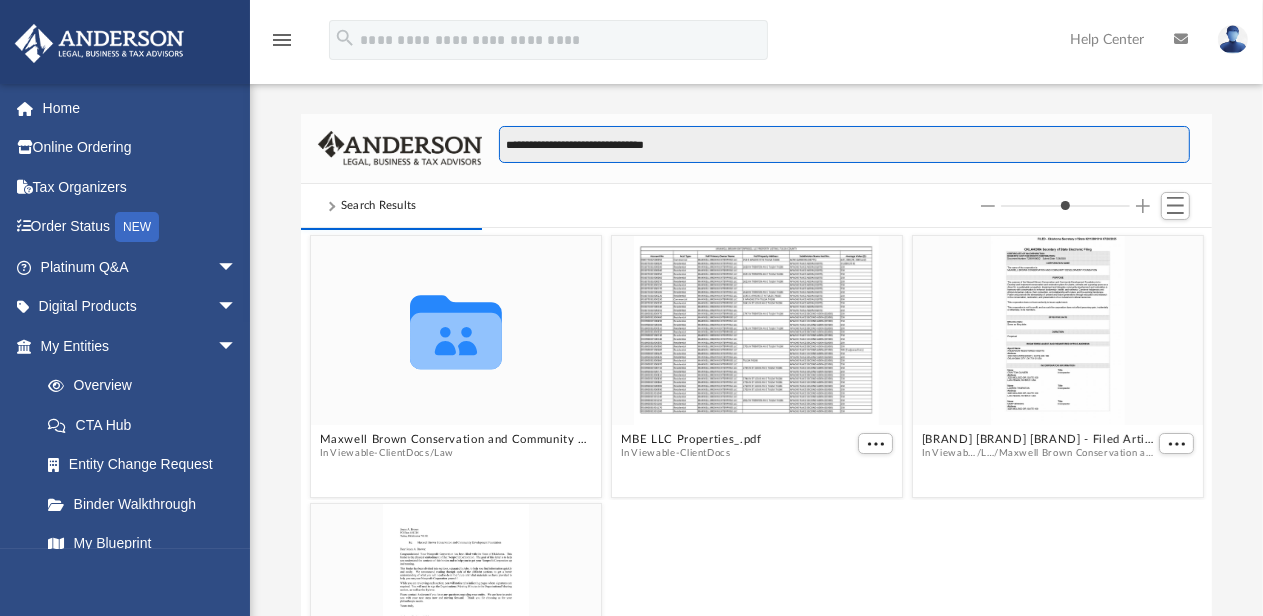 type on "**********" 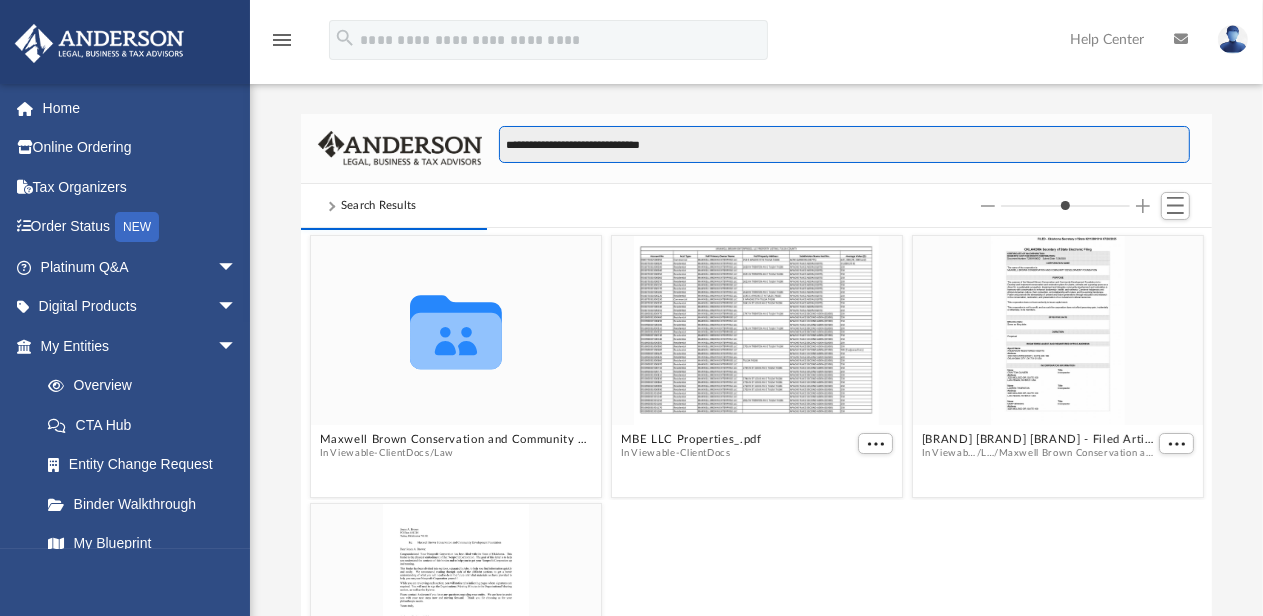 type on "**********" 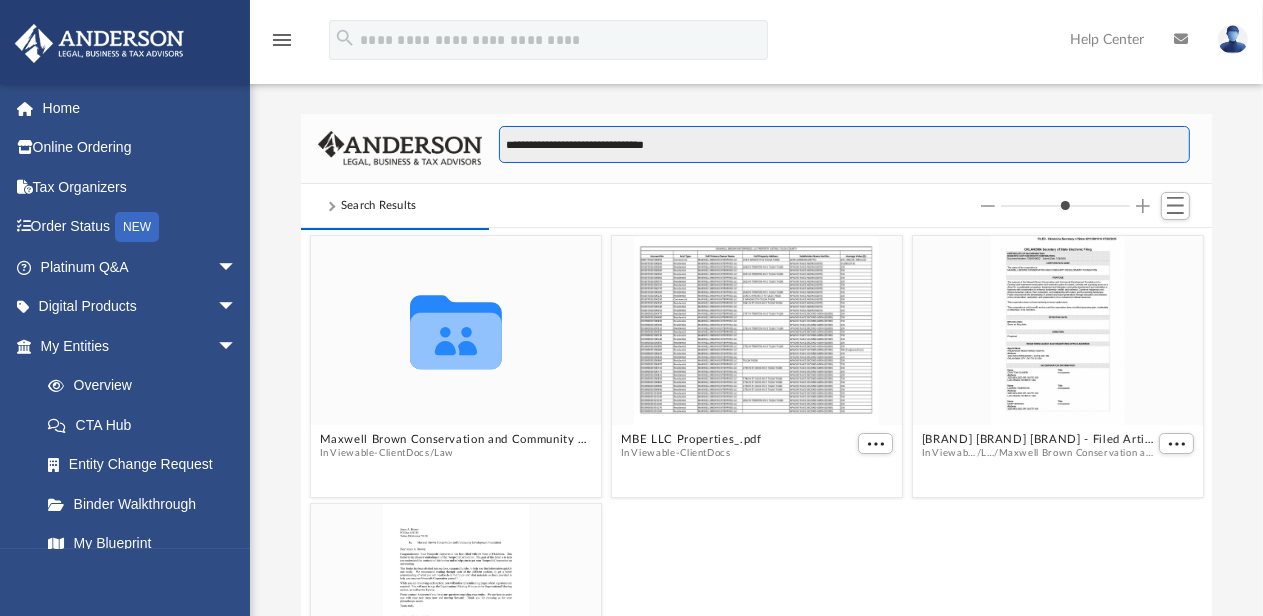 type on "**********" 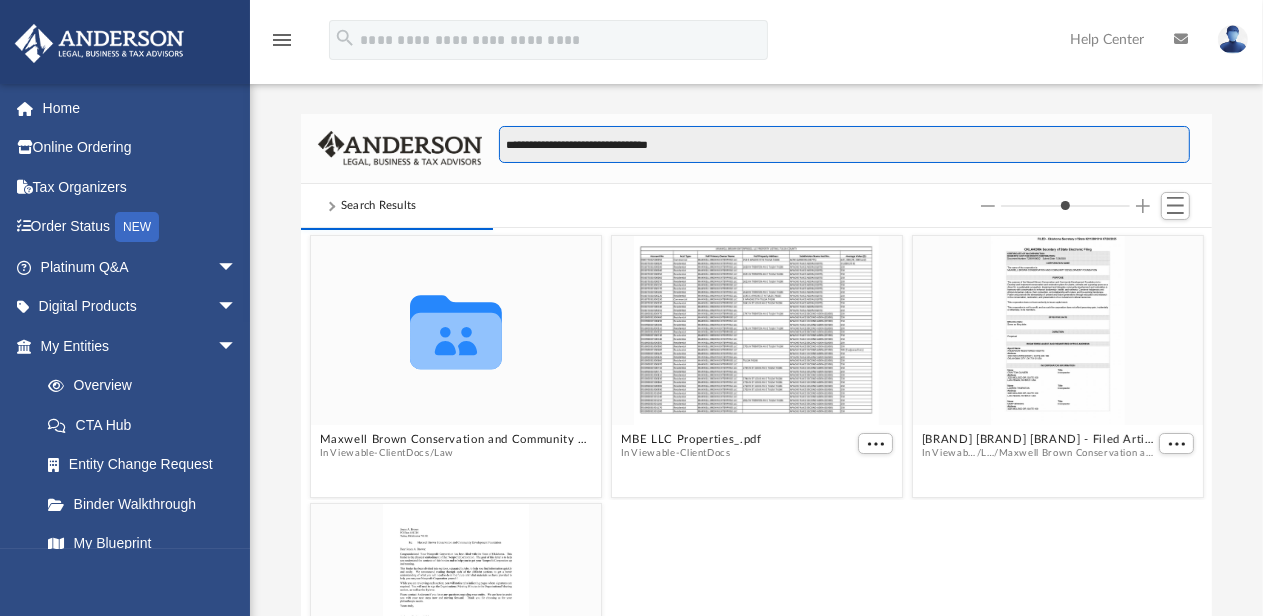 type on "**********" 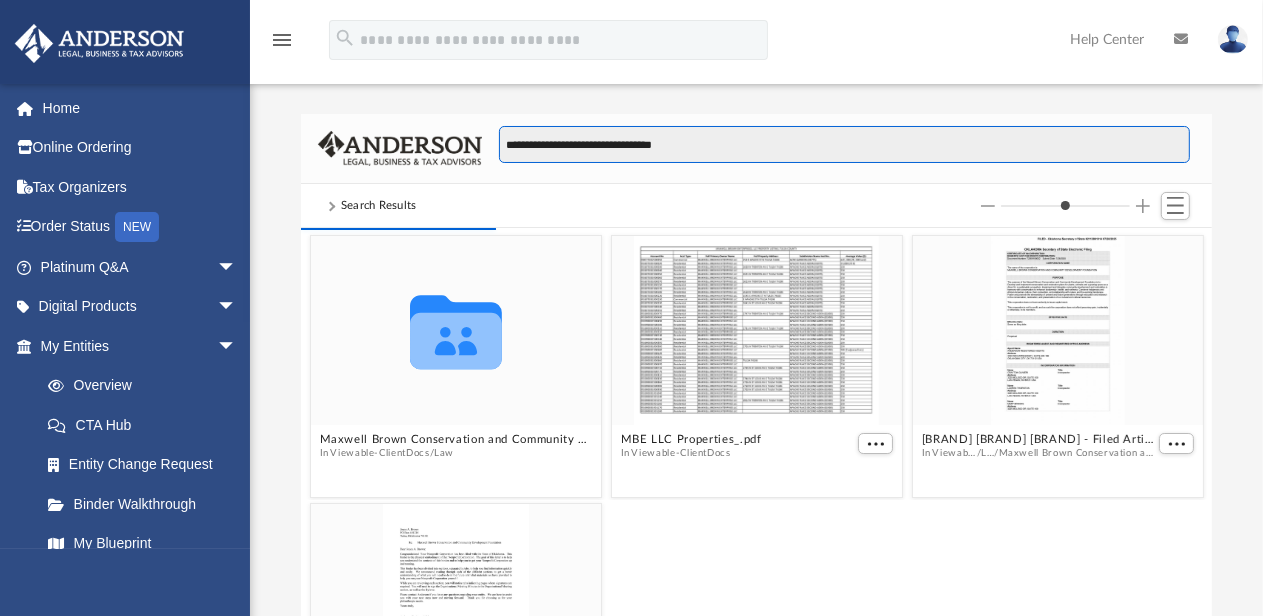 type on "**********" 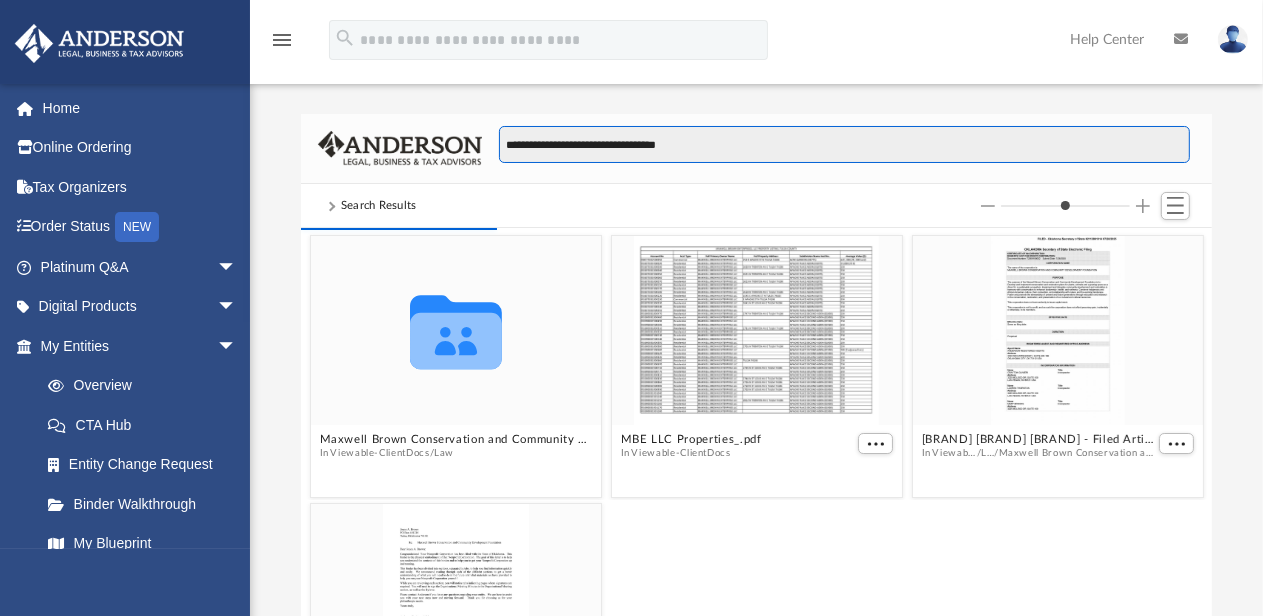 type on "**********" 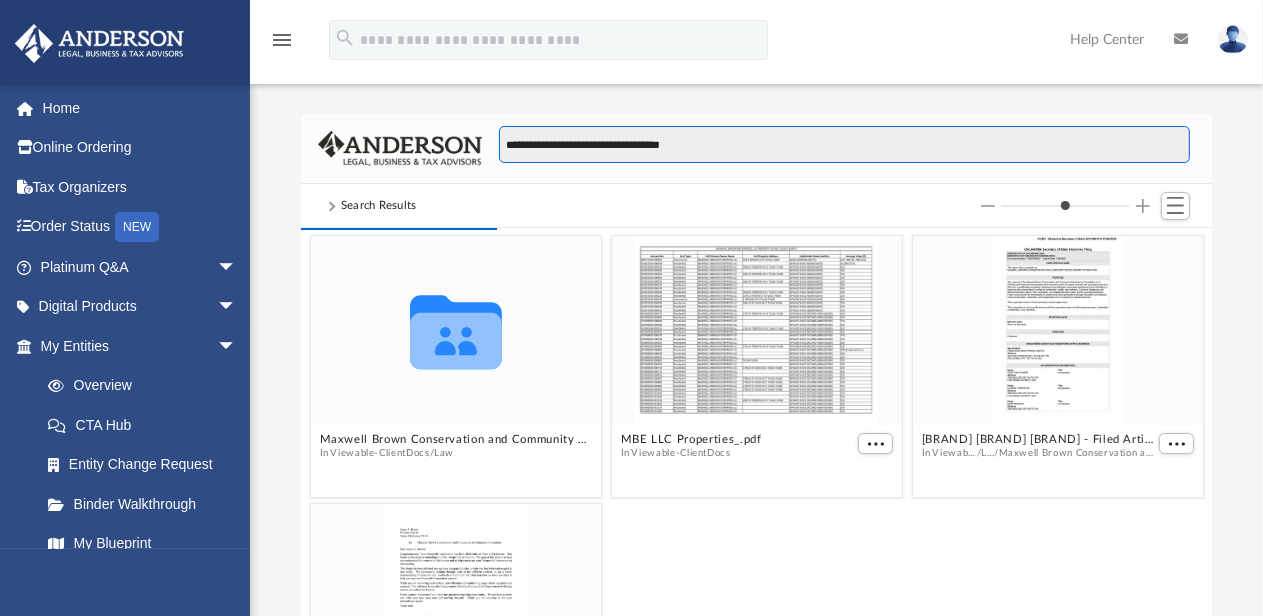 type on "**********" 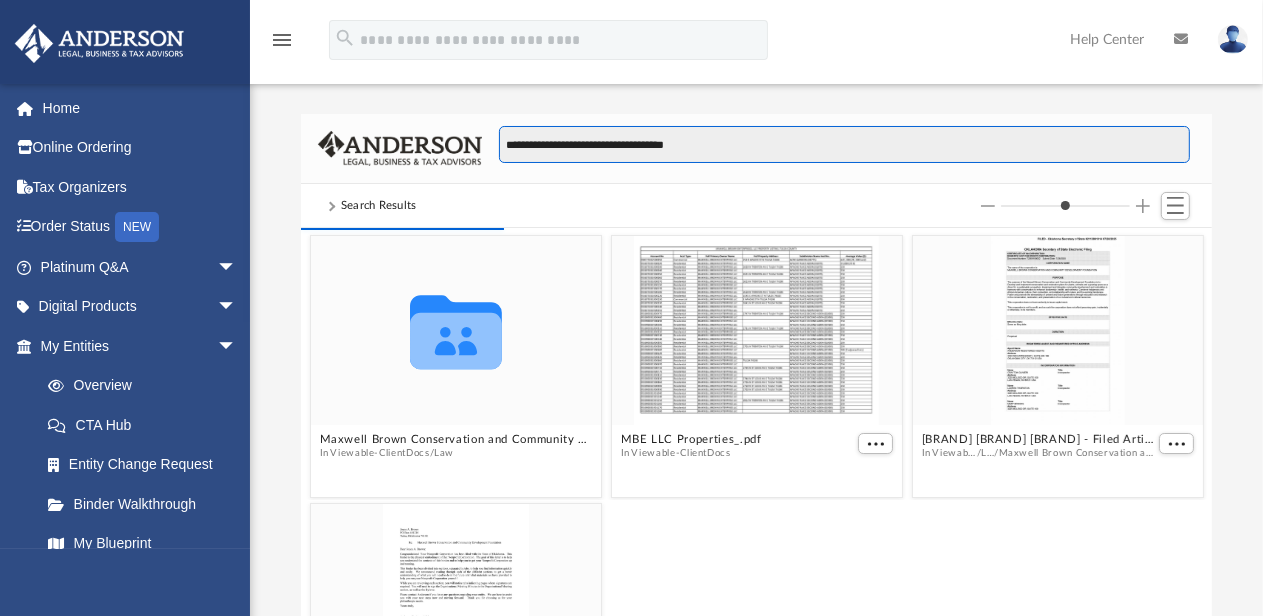 type on "**********" 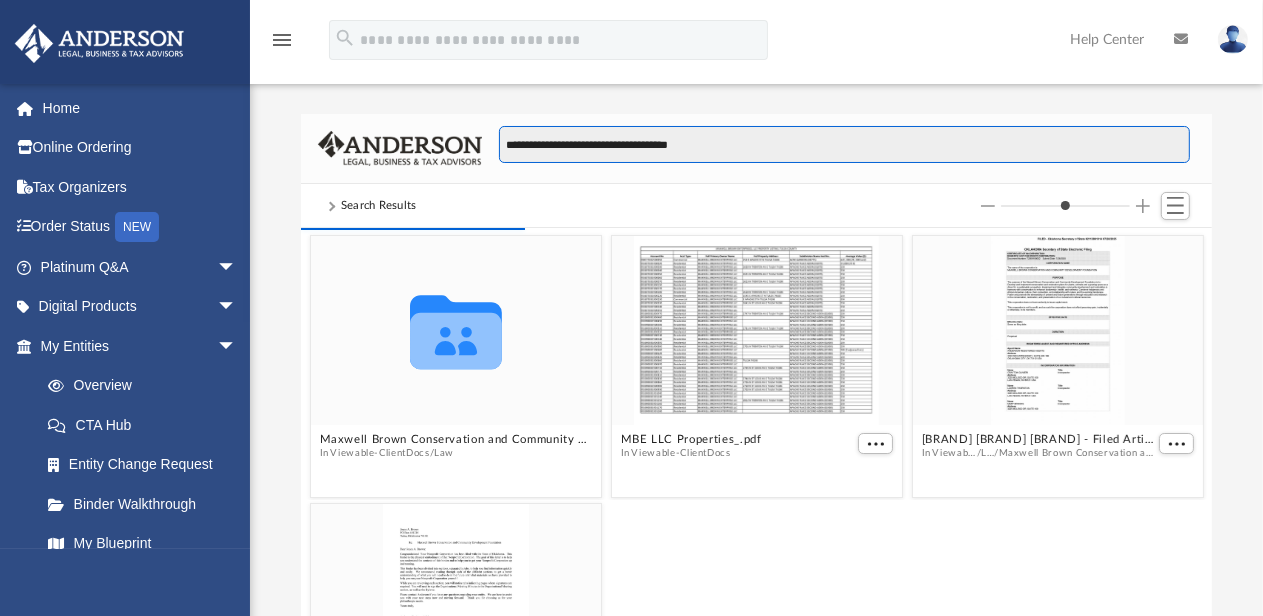 type on "*" 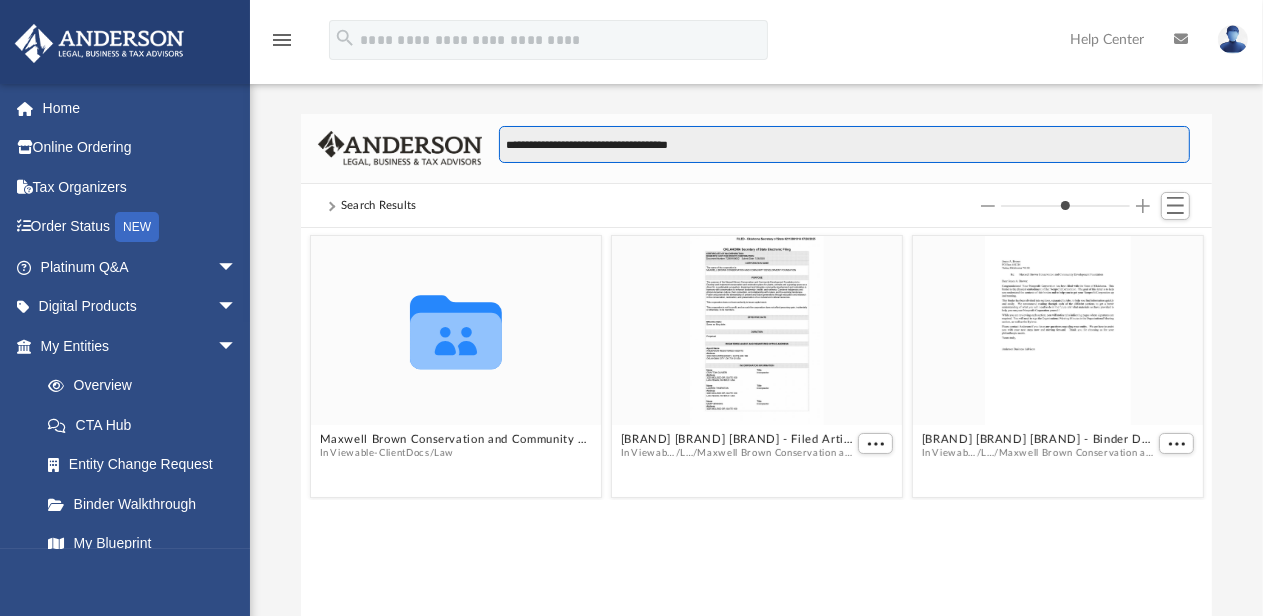 type on "**********" 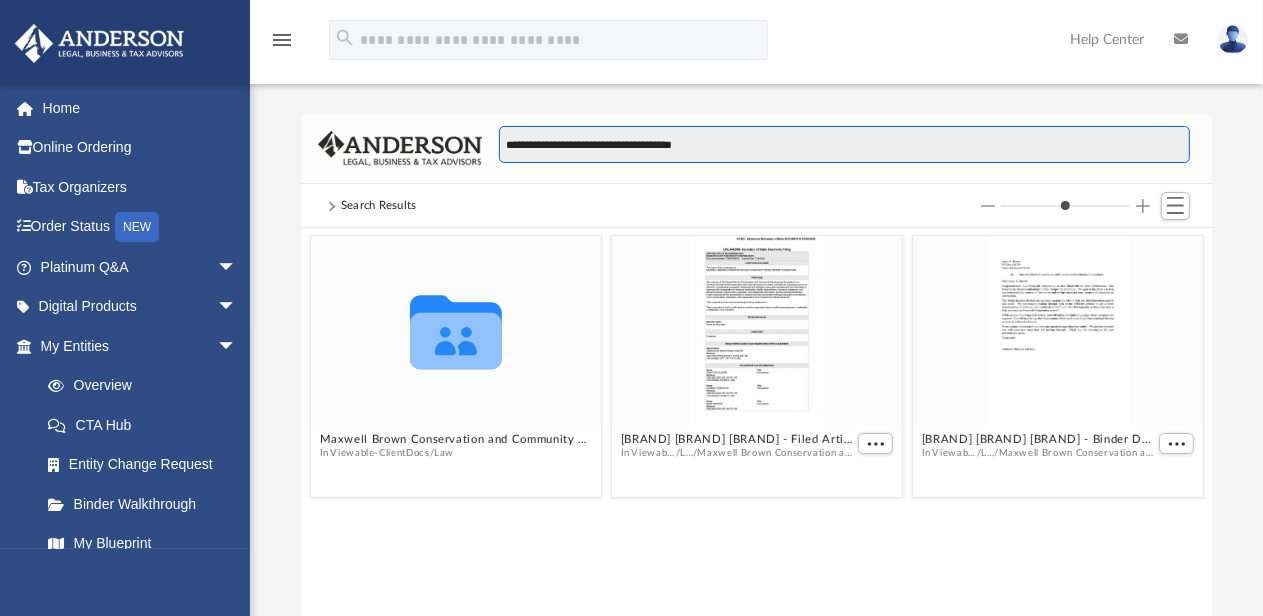 type on "**********" 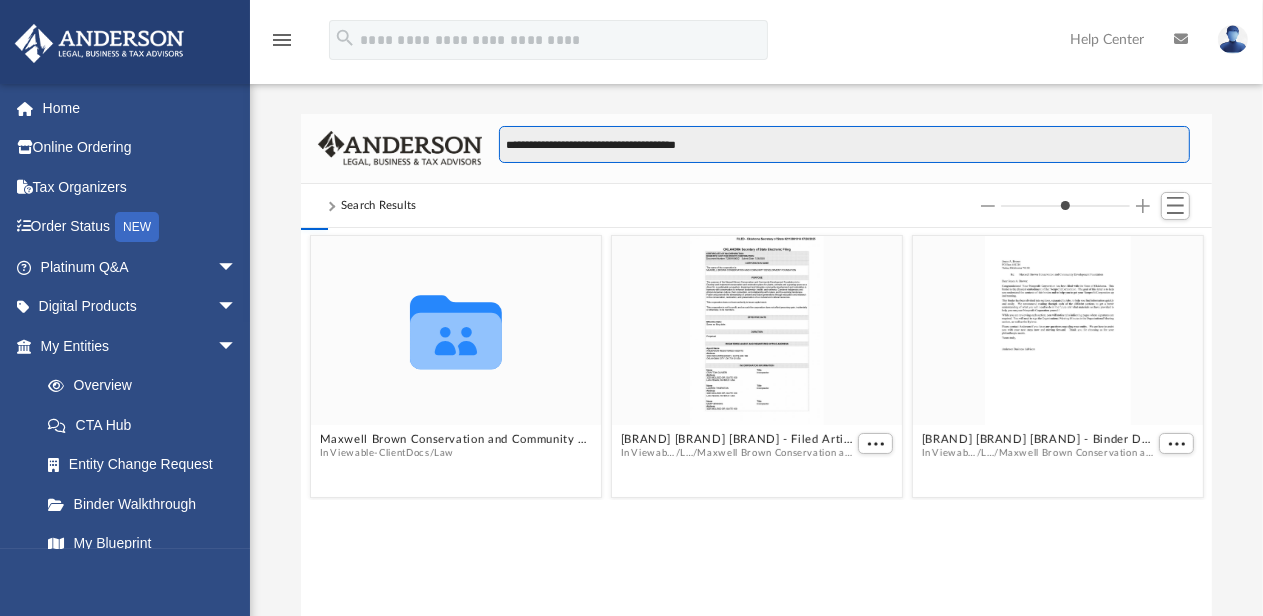 type on "**********" 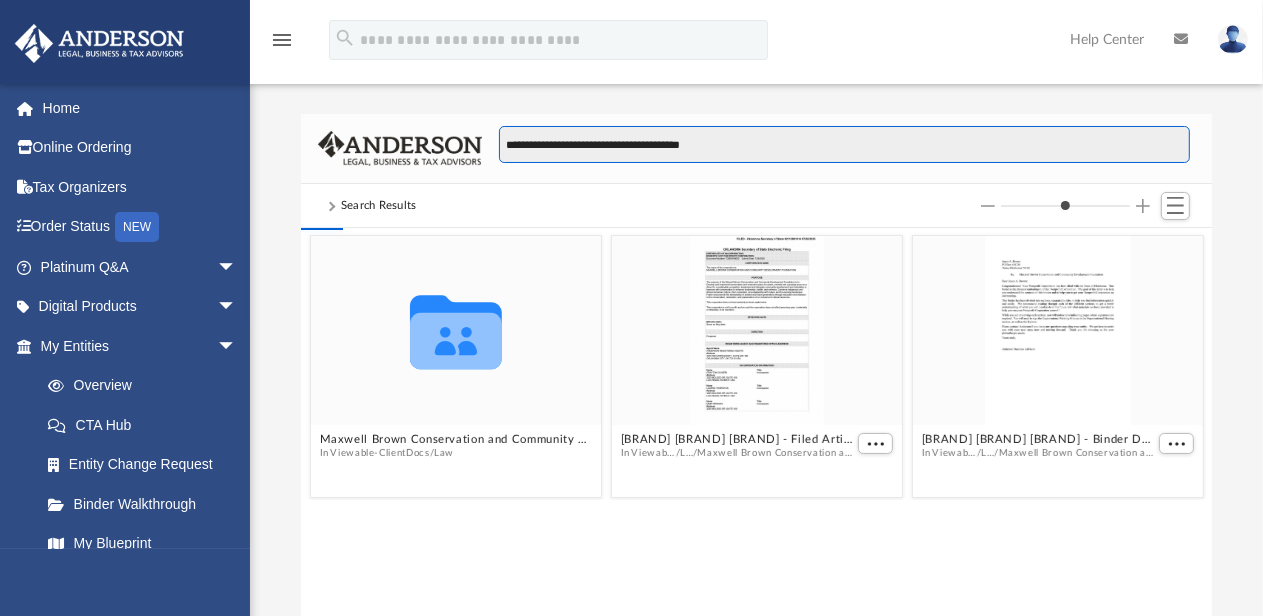 type on "**********" 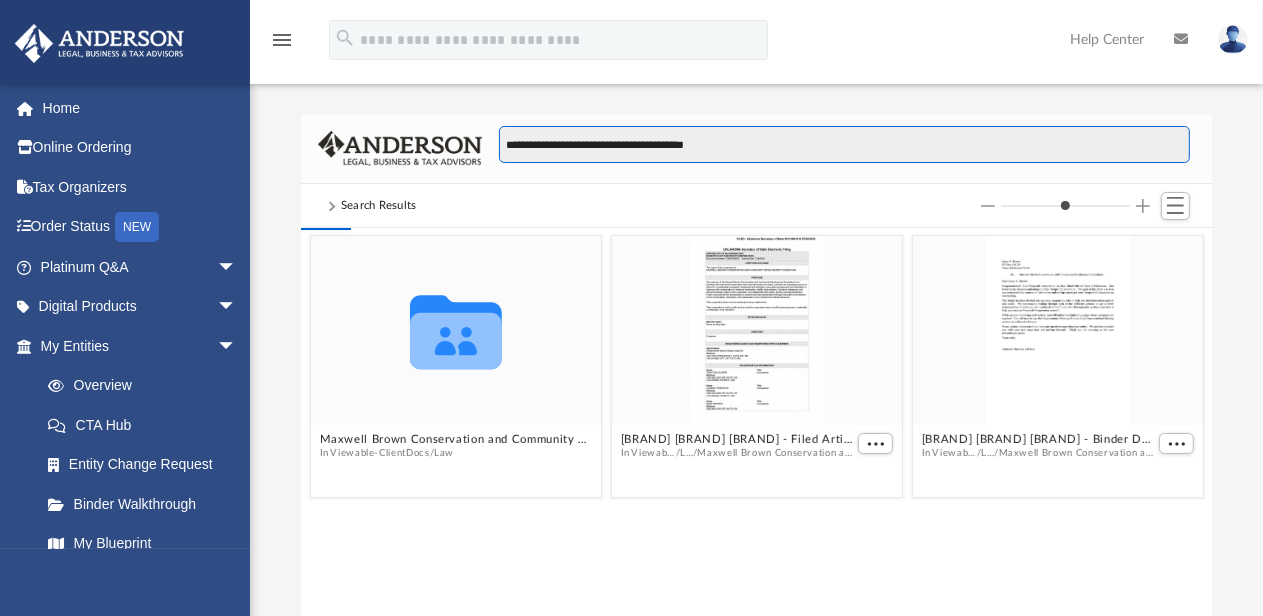type on "**********" 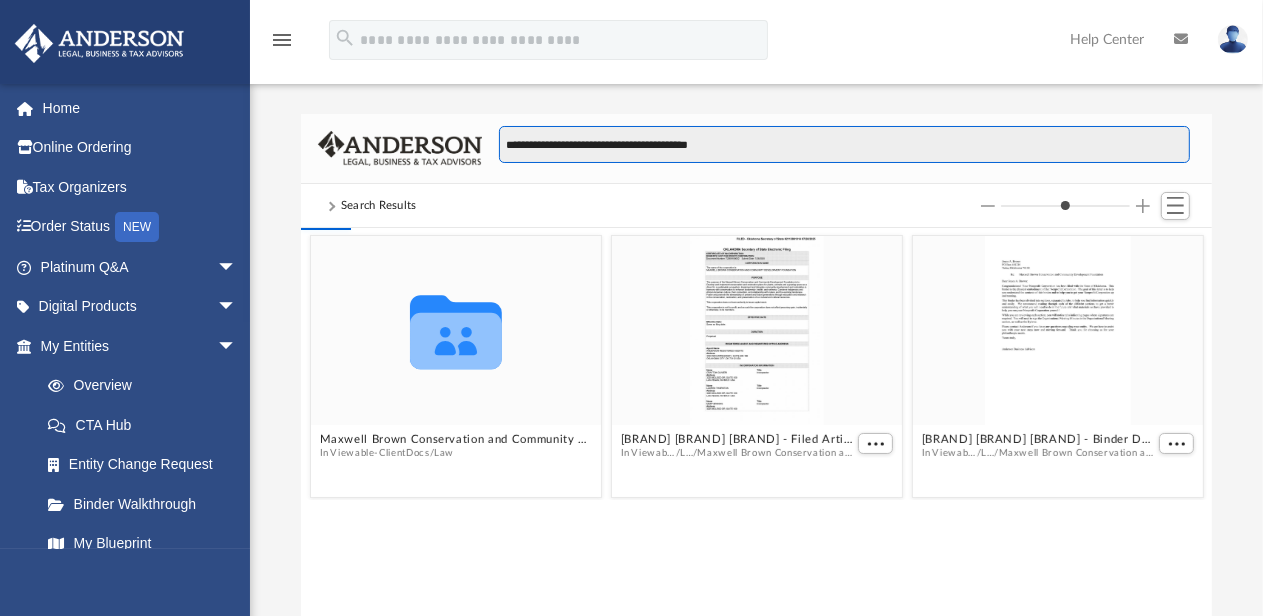 type on "*" 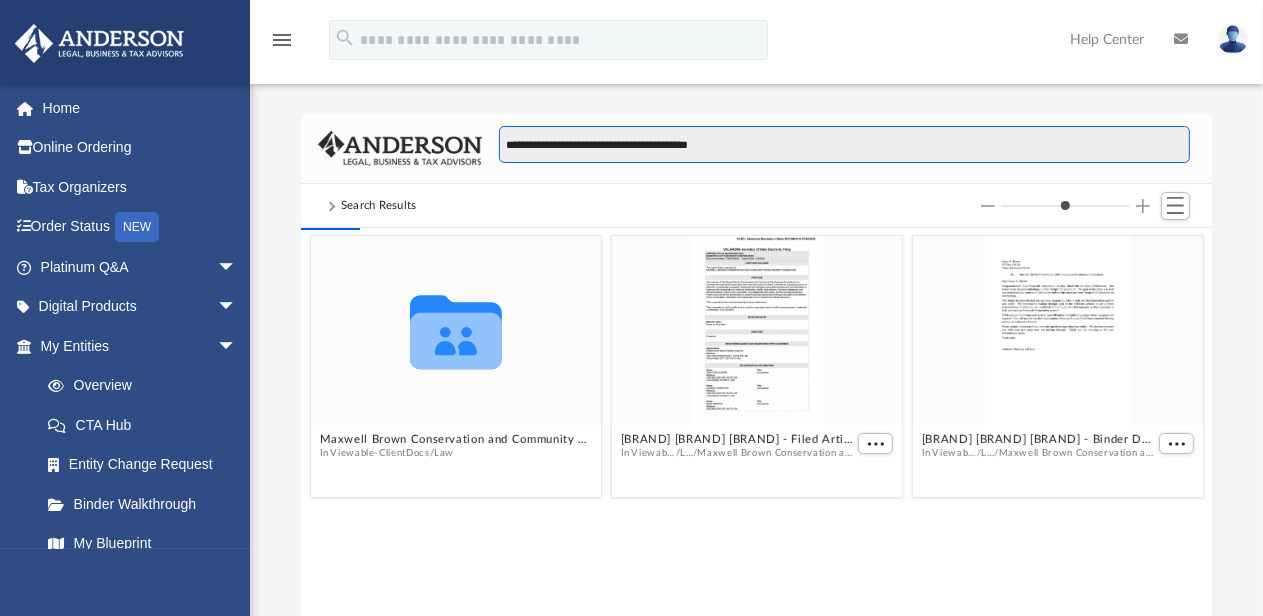 type on "**********" 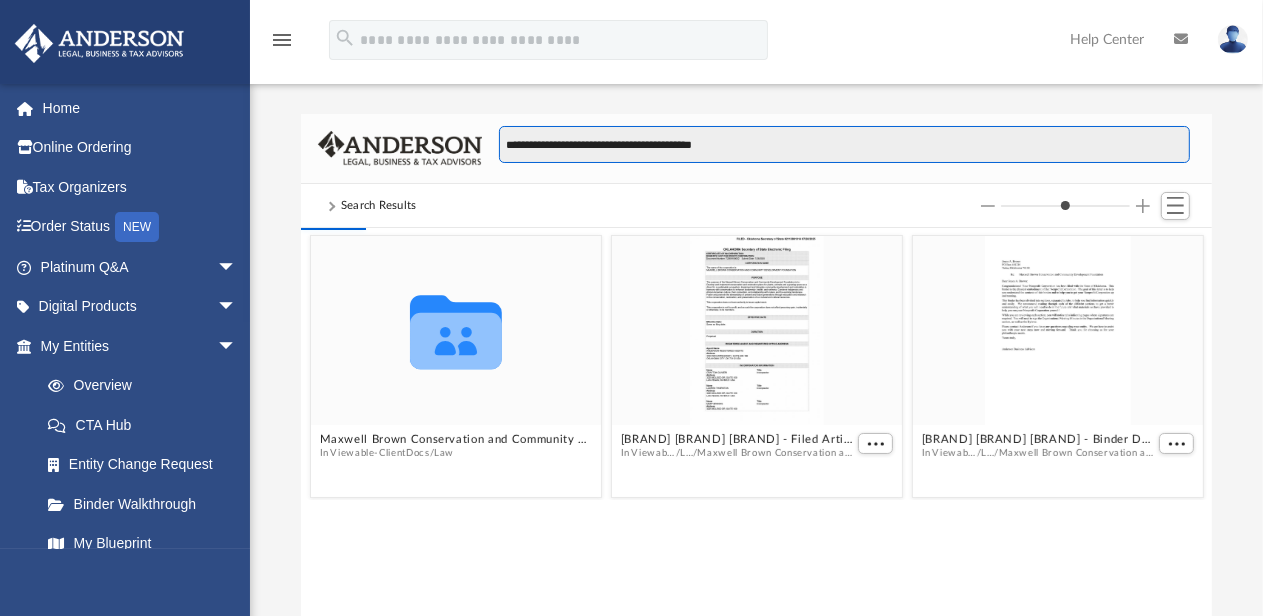 type on "**********" 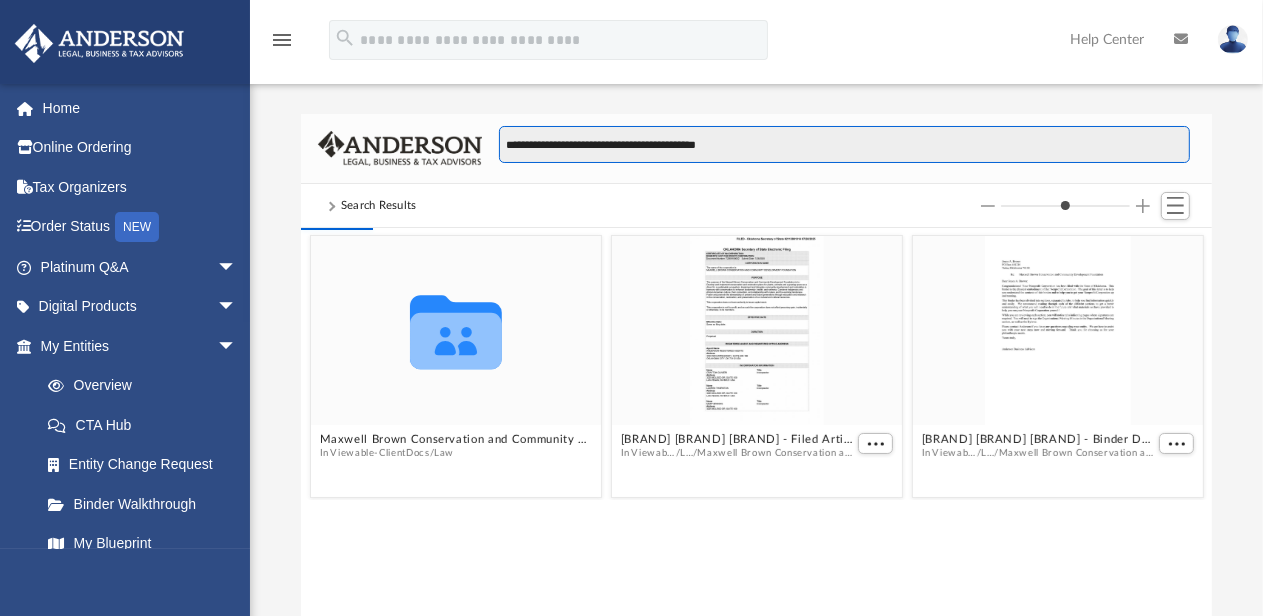 type on "**********" 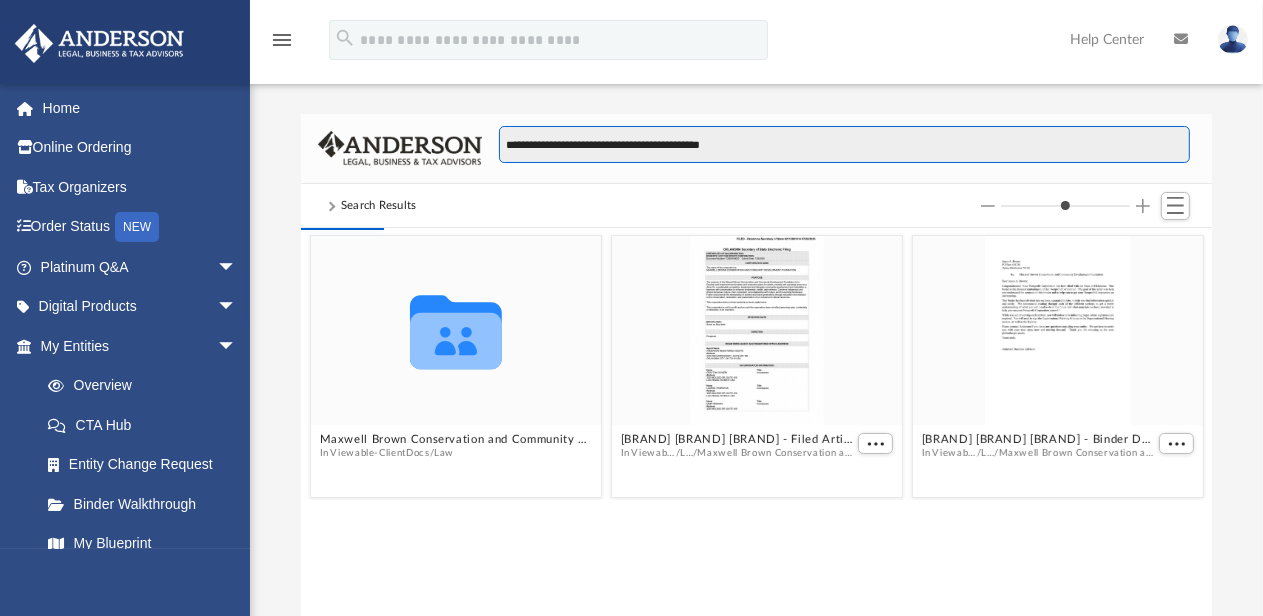 type on "**********" 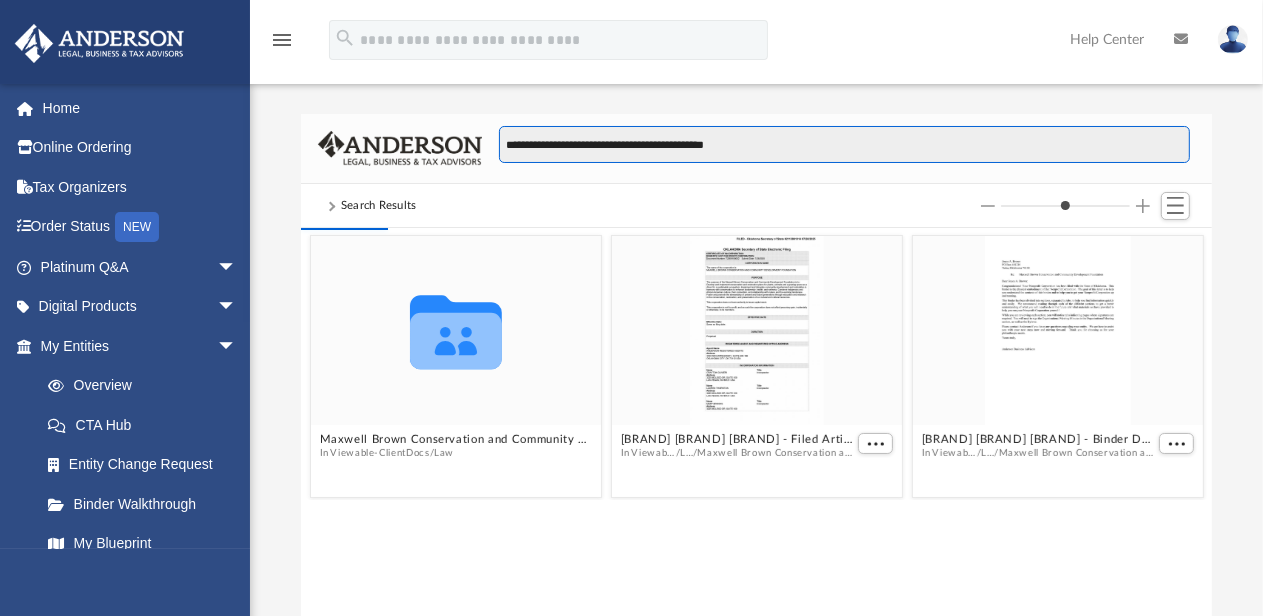 type on "**********" 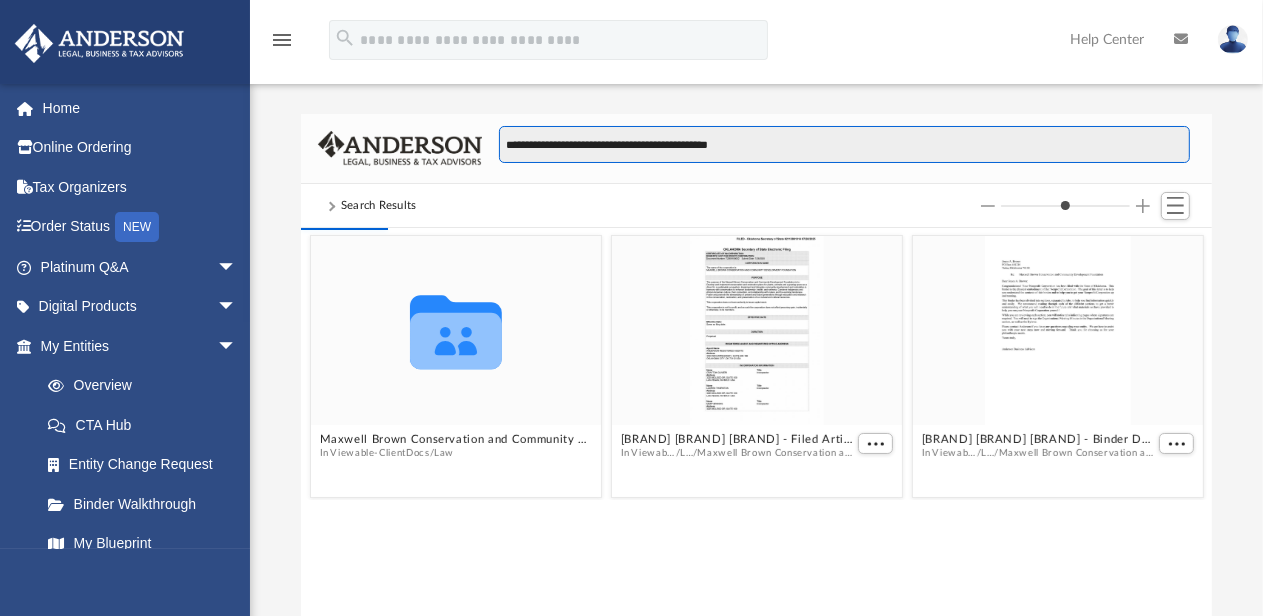 type on "*" 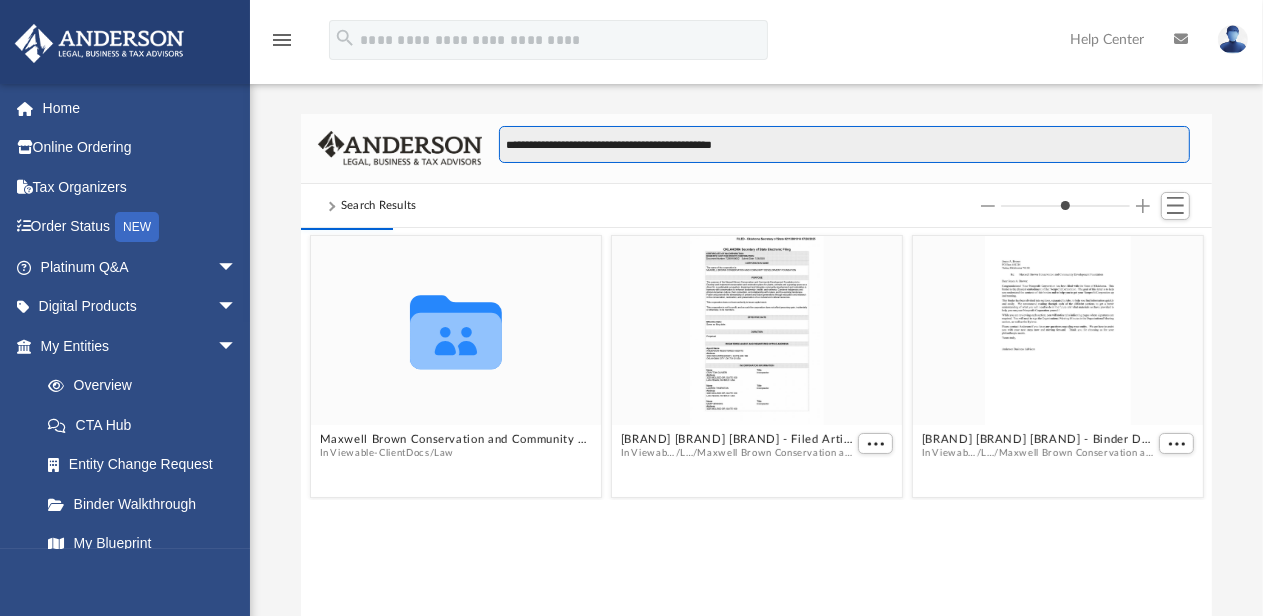 type on "**********" 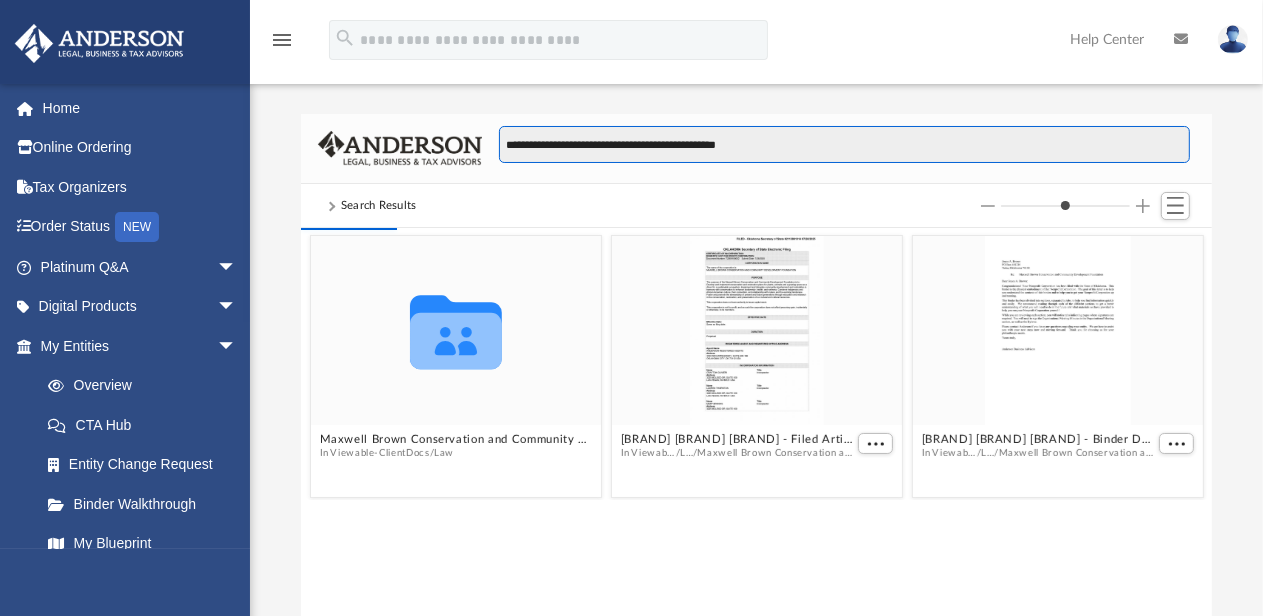 type on "**********" 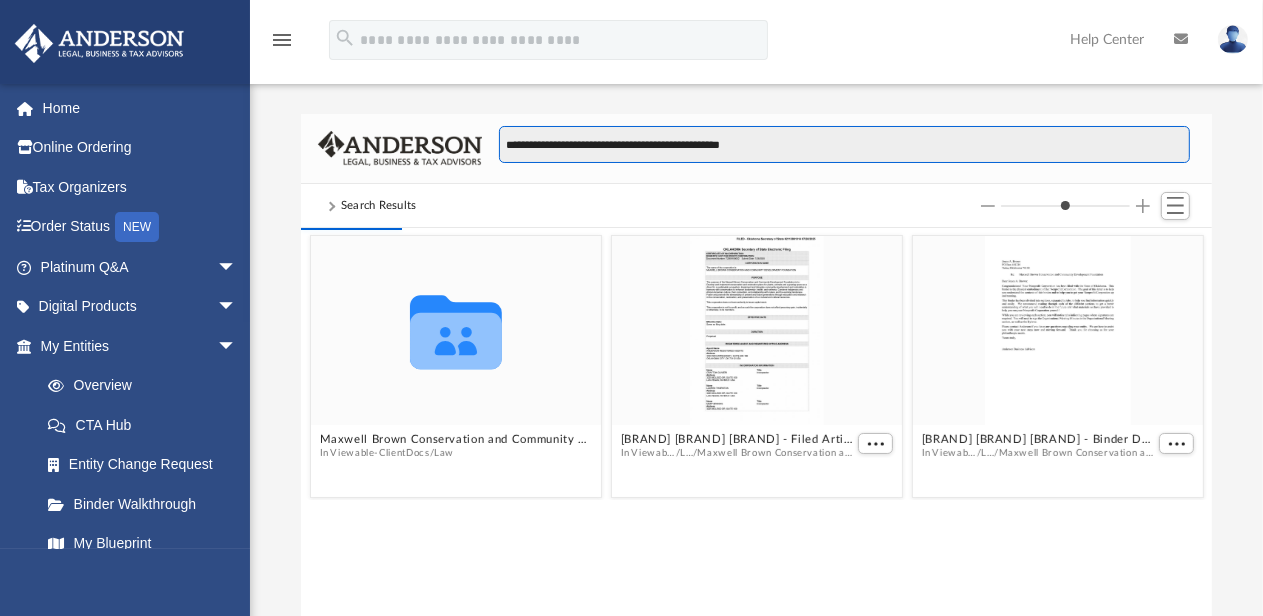 type on "**********" 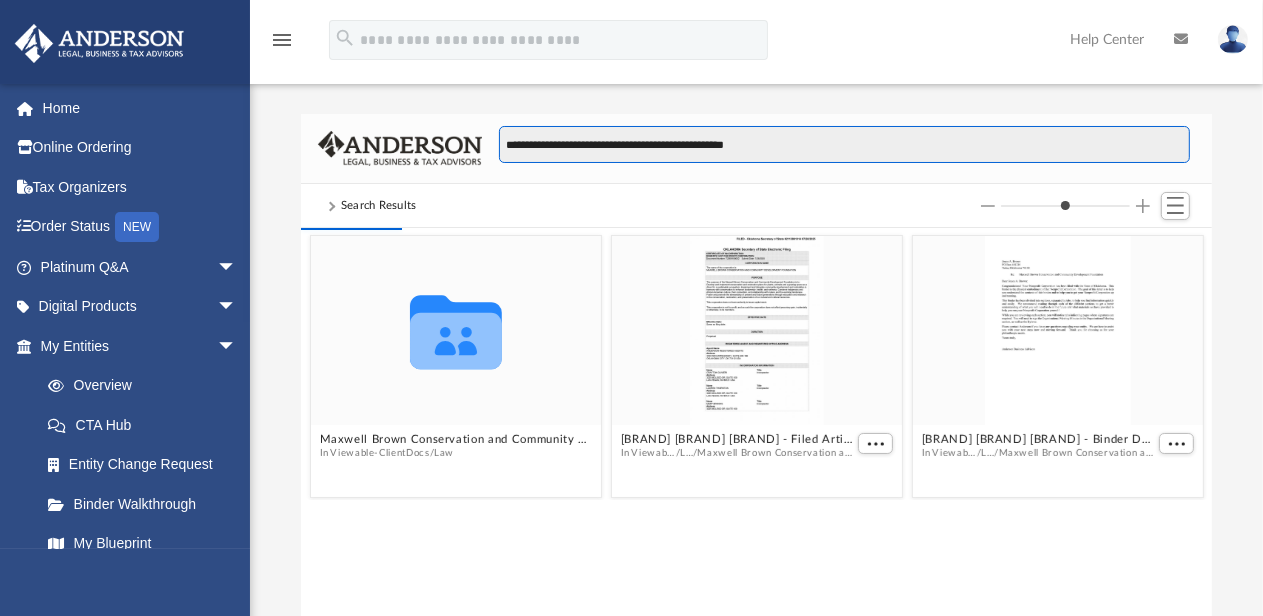 type on "**********" 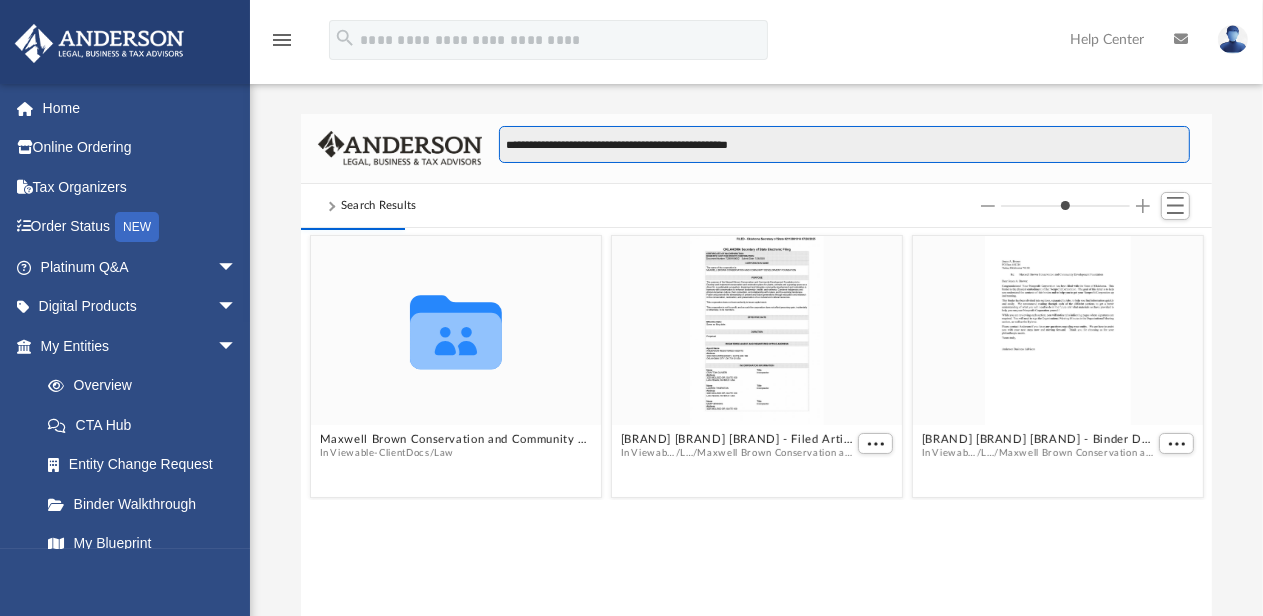 type on "**********" 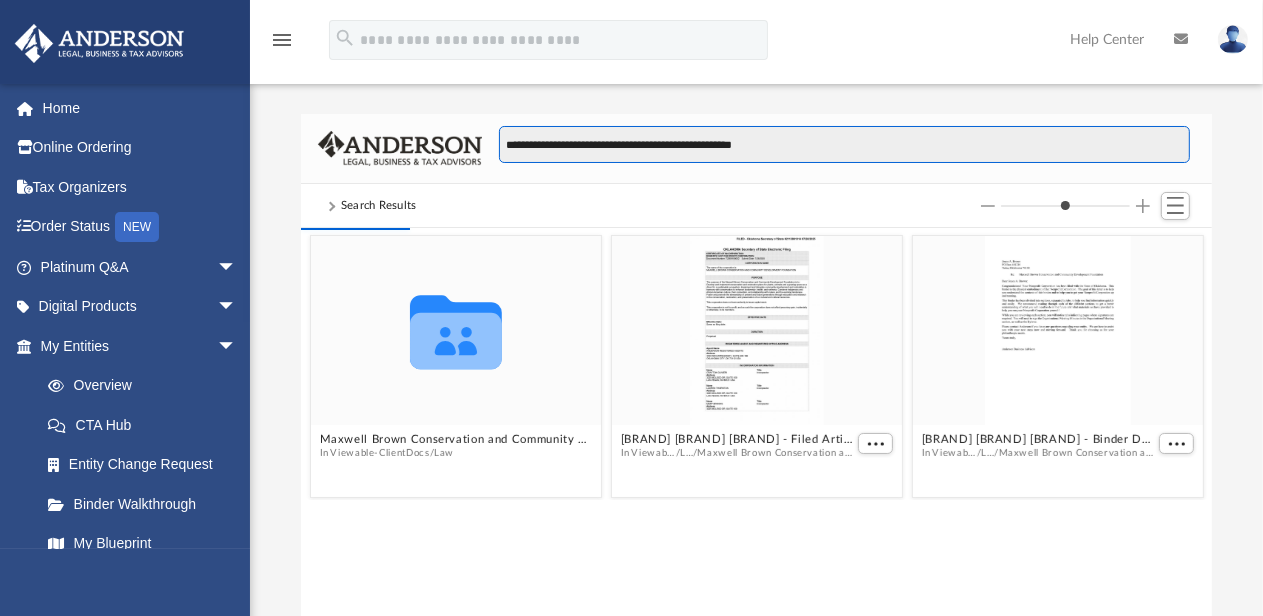 type on "**********" 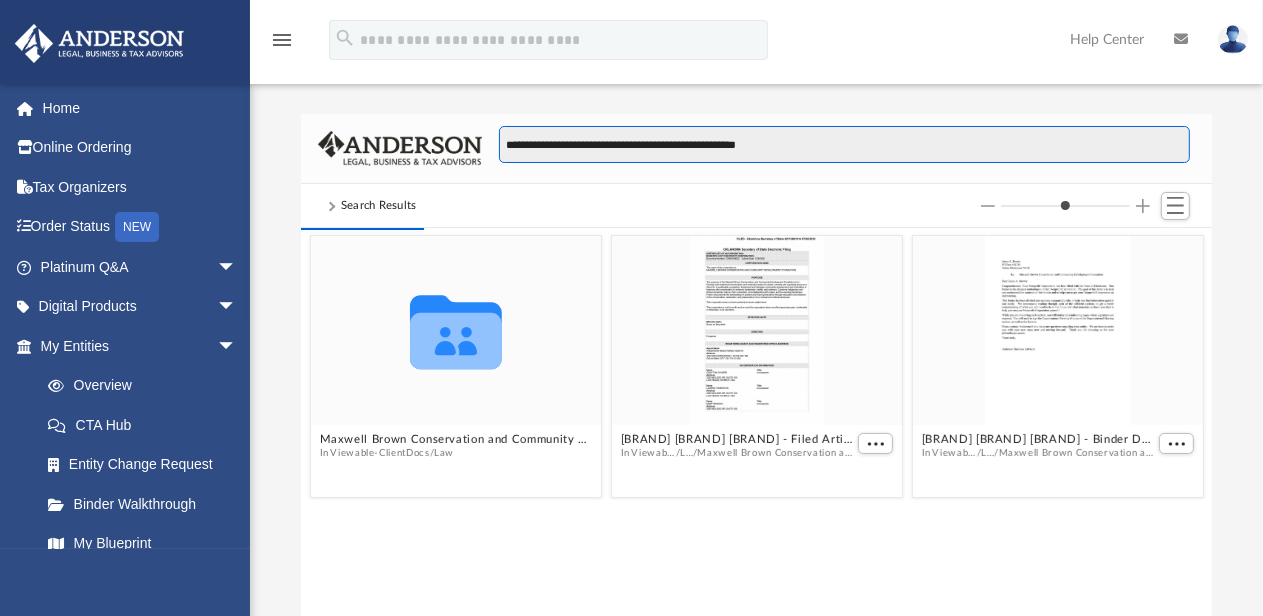 type on "**********" 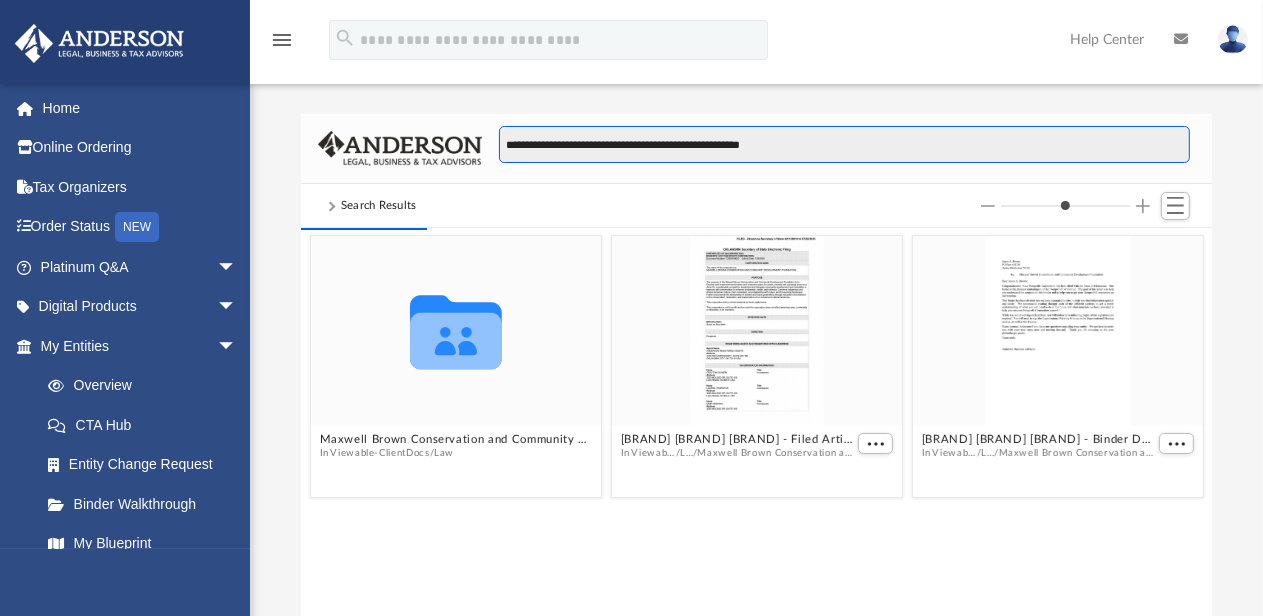 type on "**********" 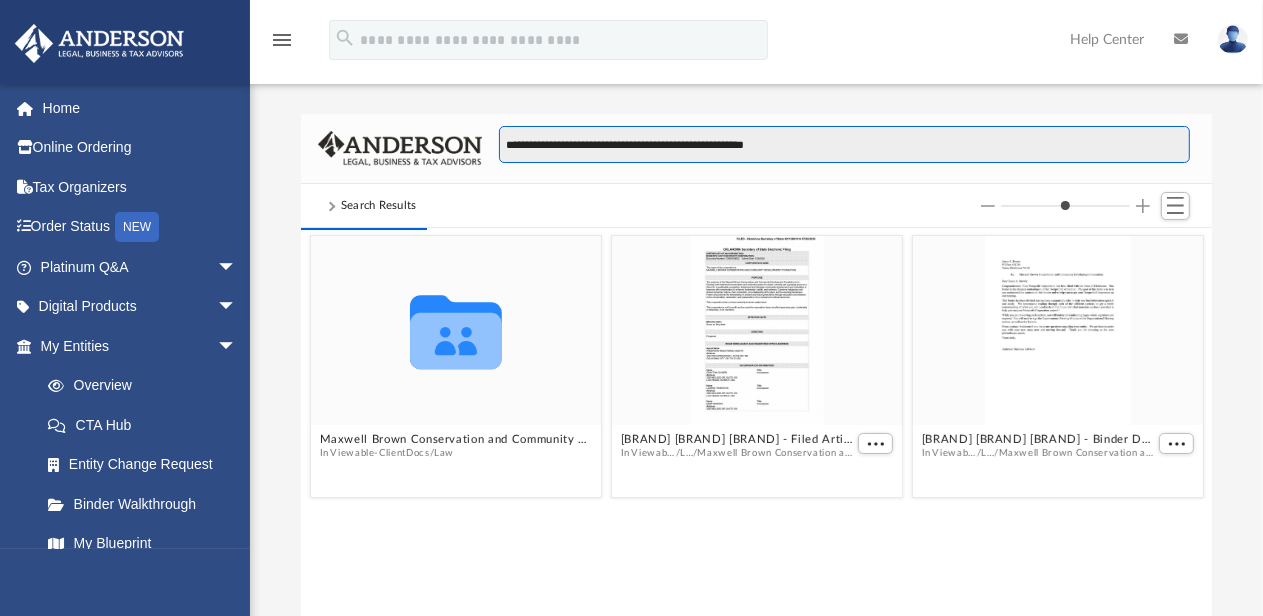type on "**********" 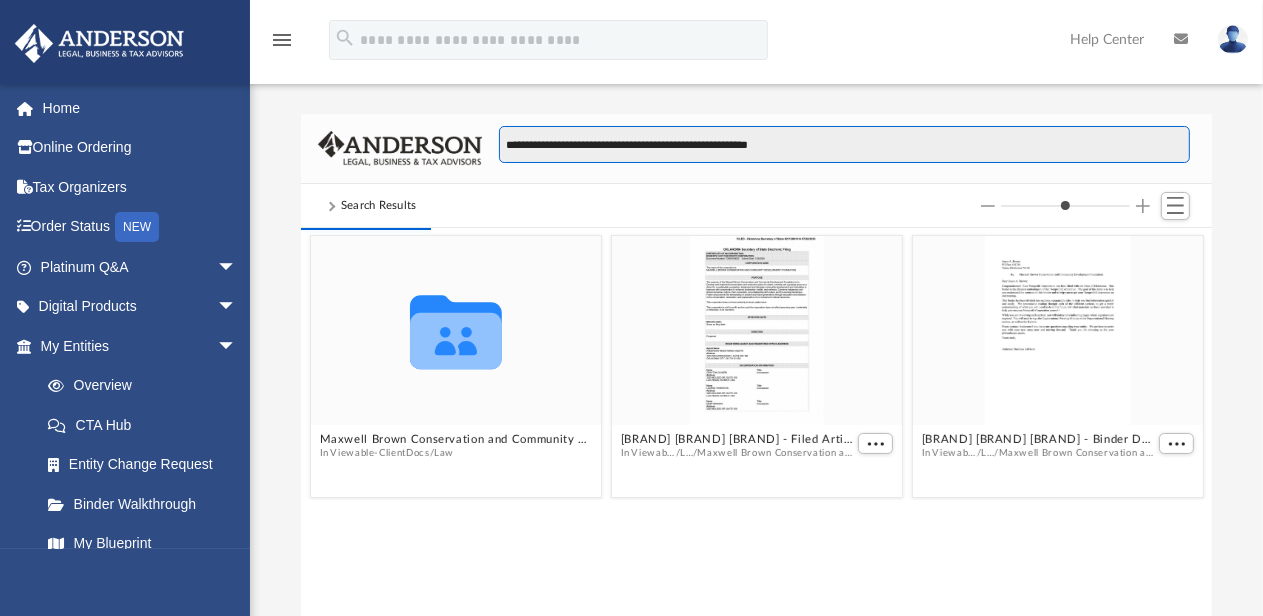 type on "**********" 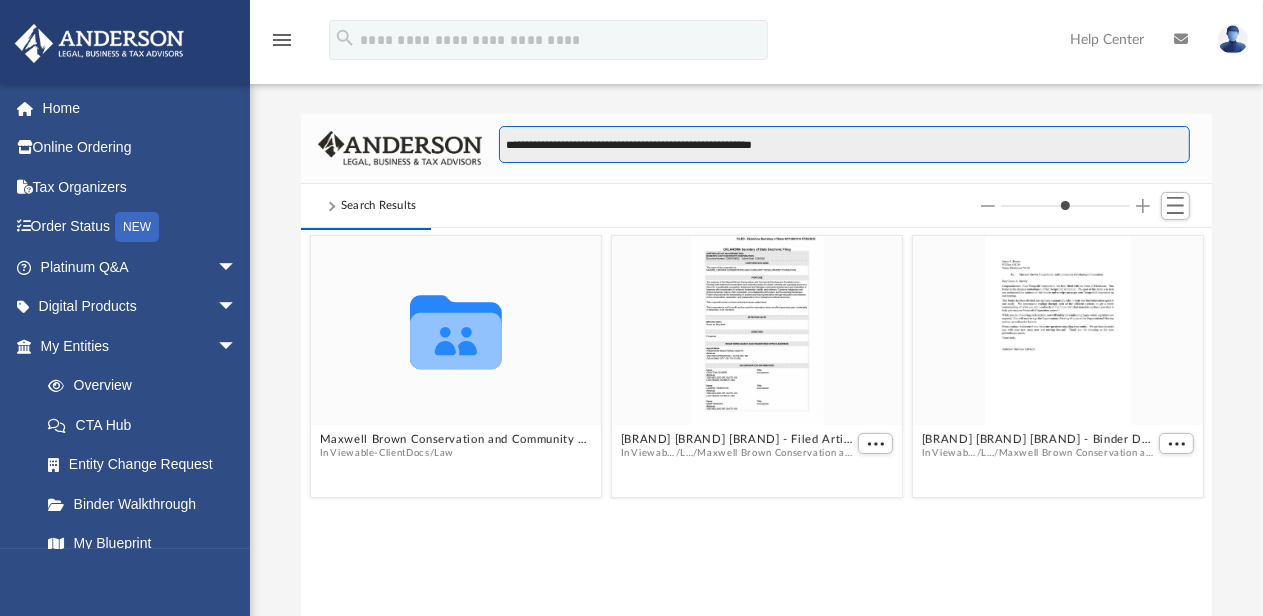 type on "**********" 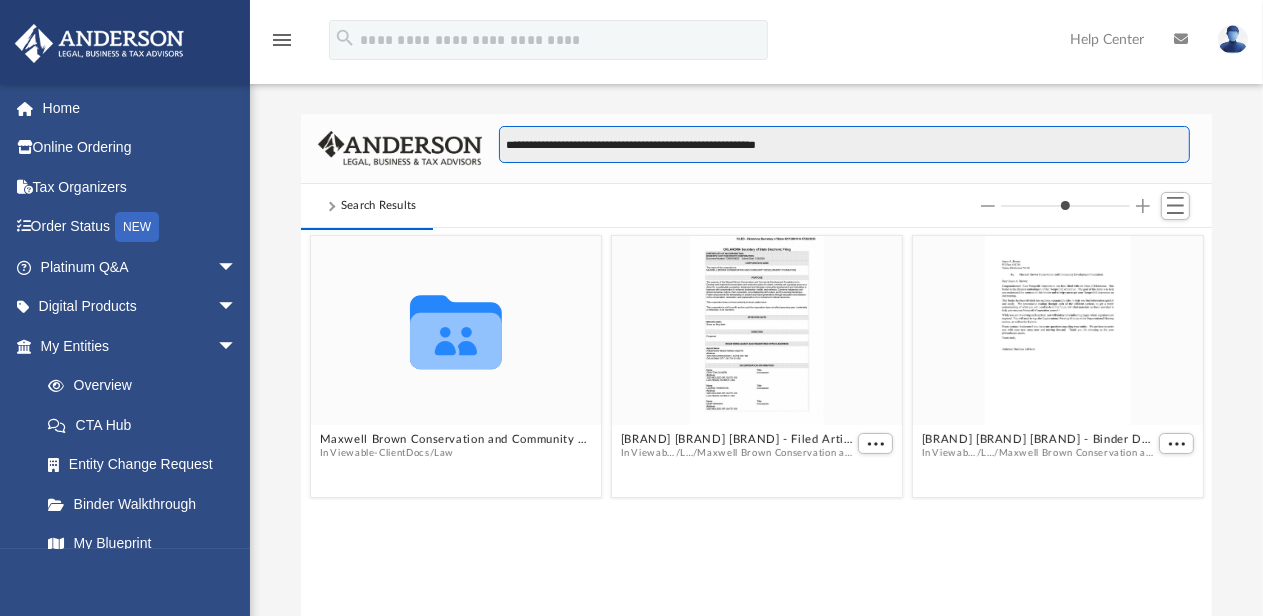 type on "**********" 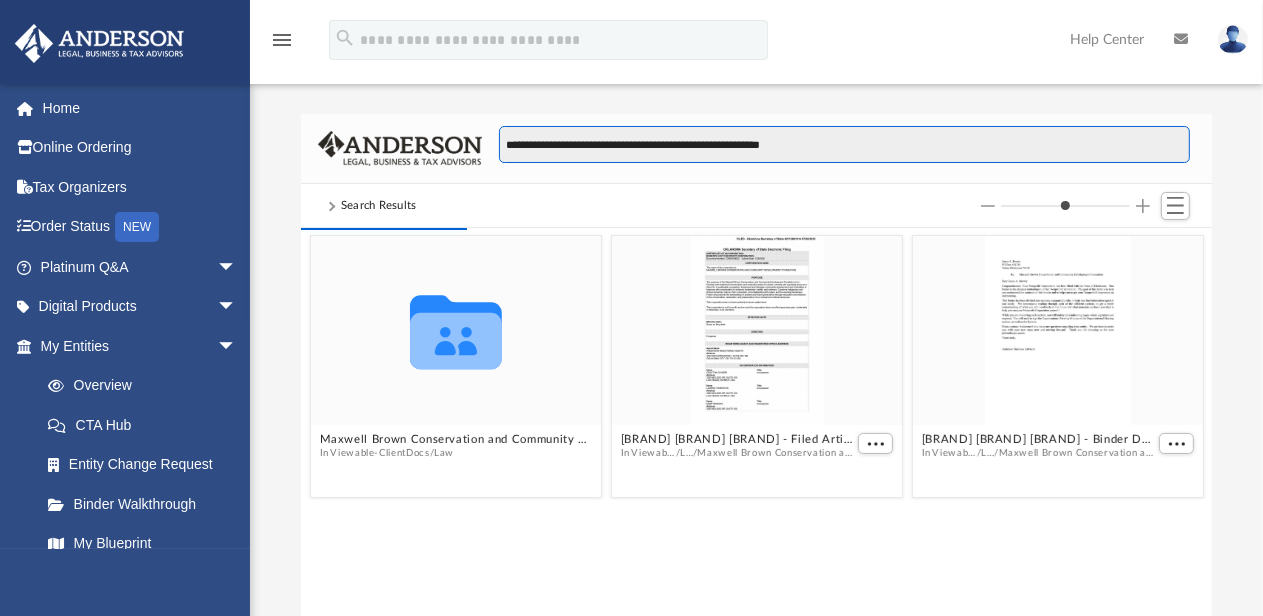 type on "*" 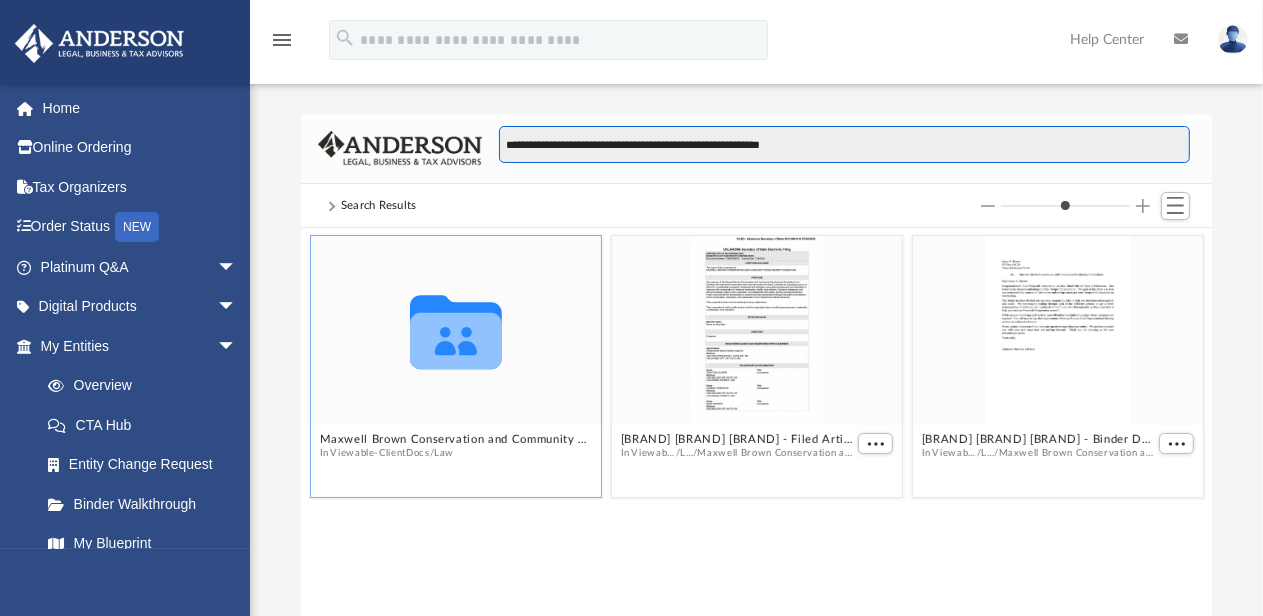 type on "**********" 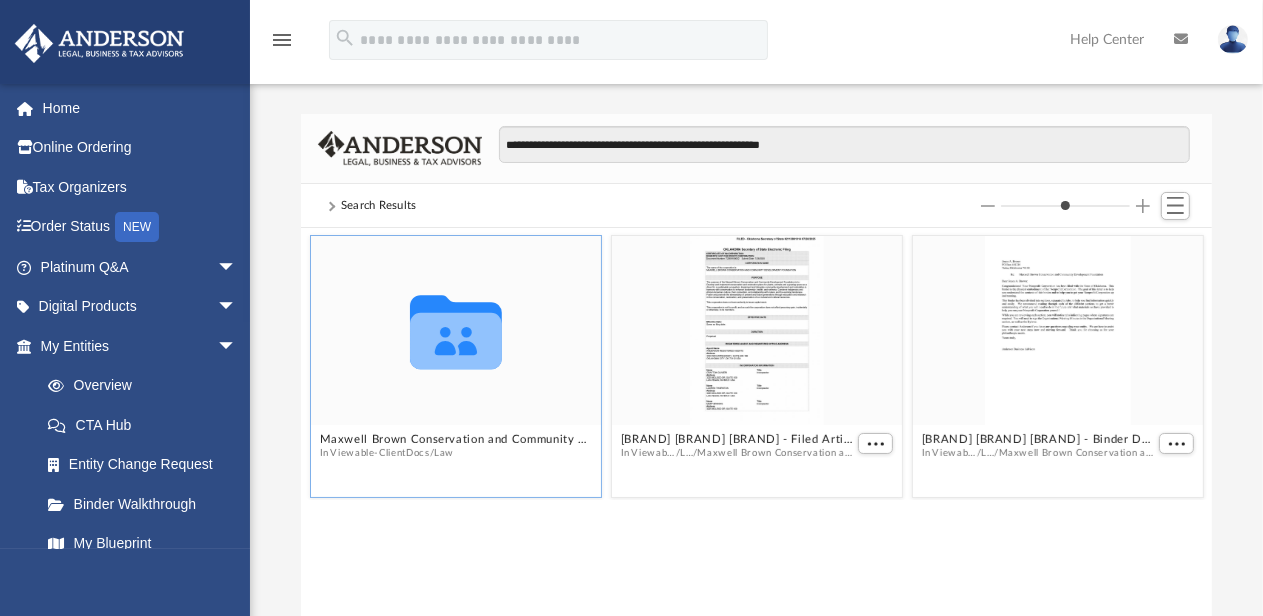 click 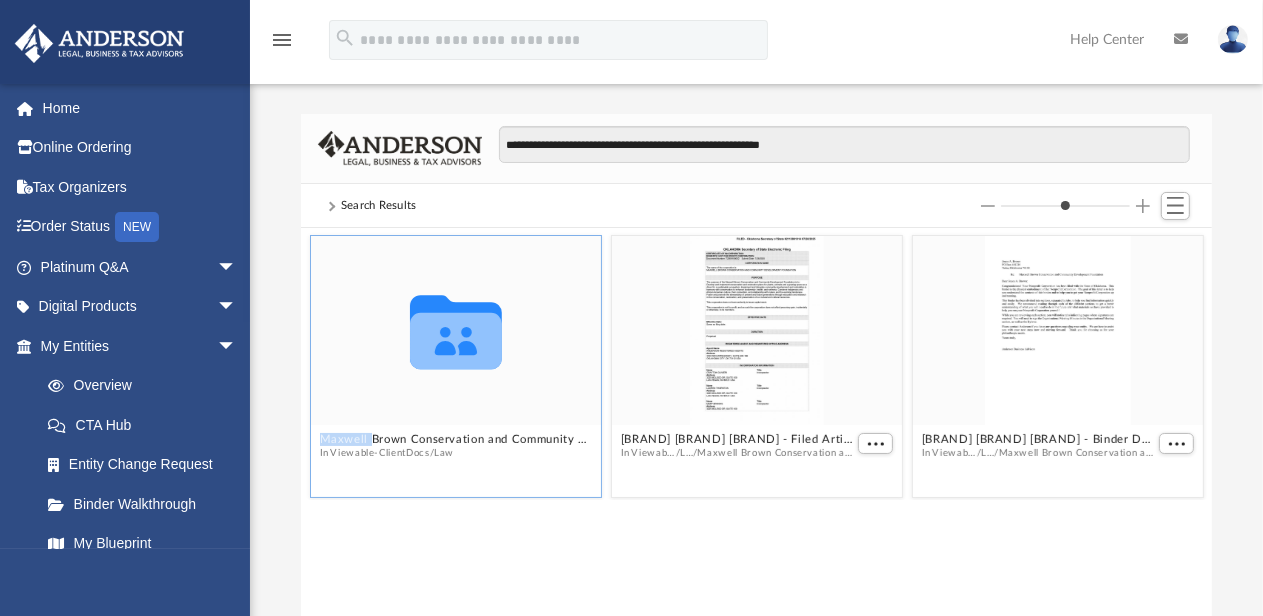 click 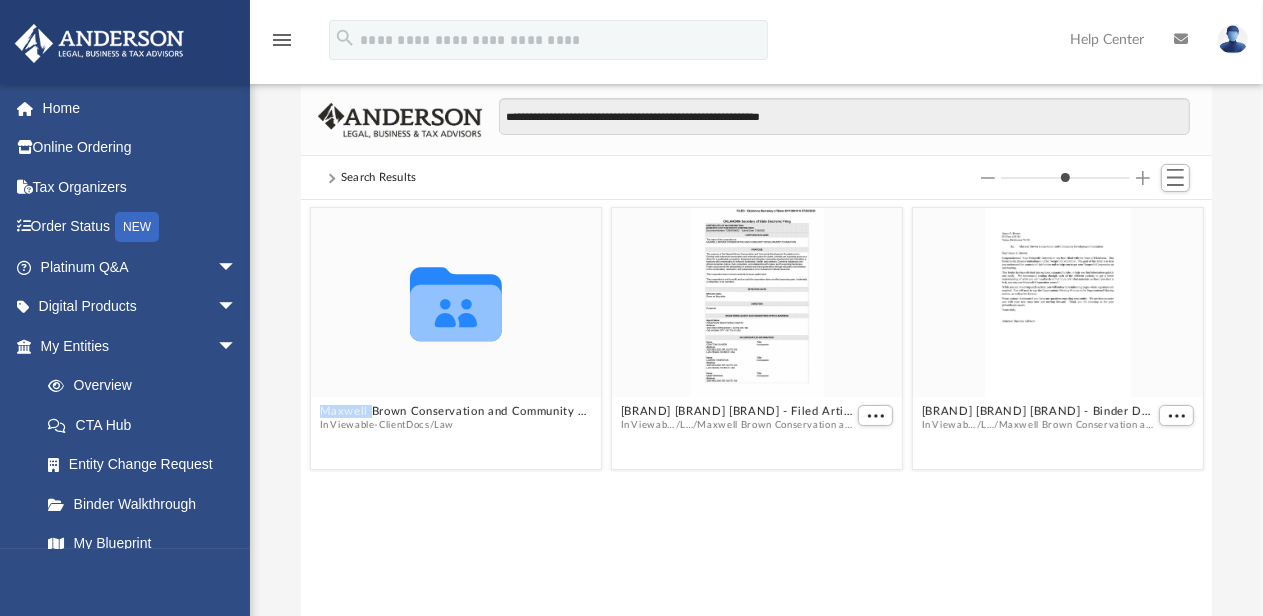scroll, scrollTop: 0, scrollLeft: 0, axis: both 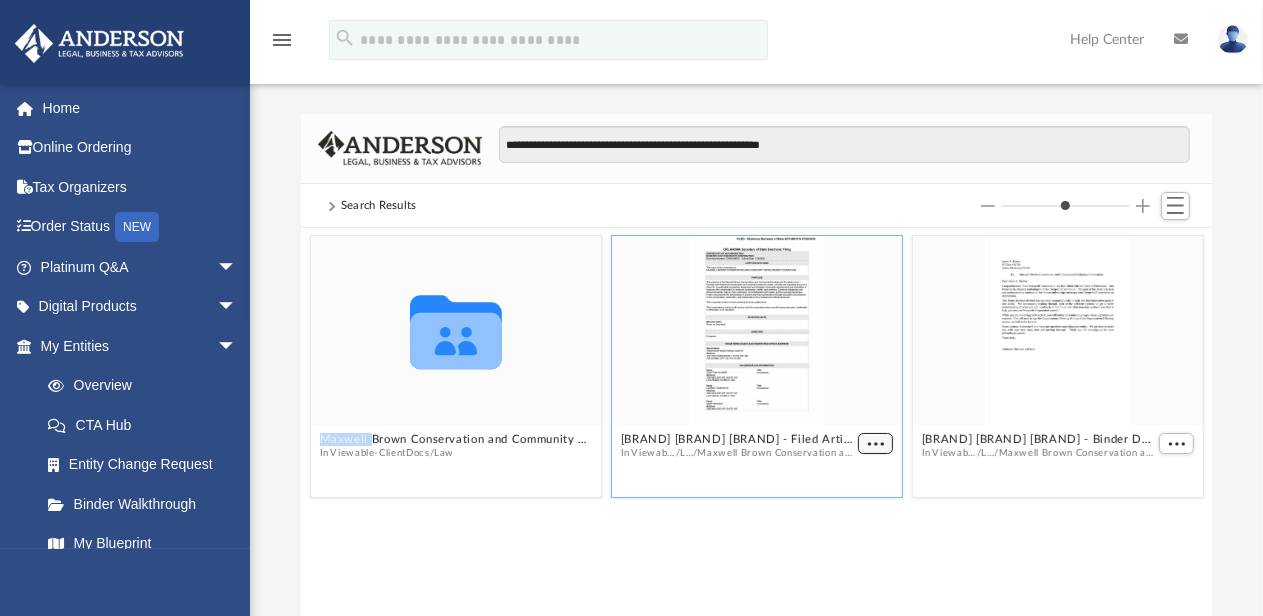 click at bounding box center (875, 444) 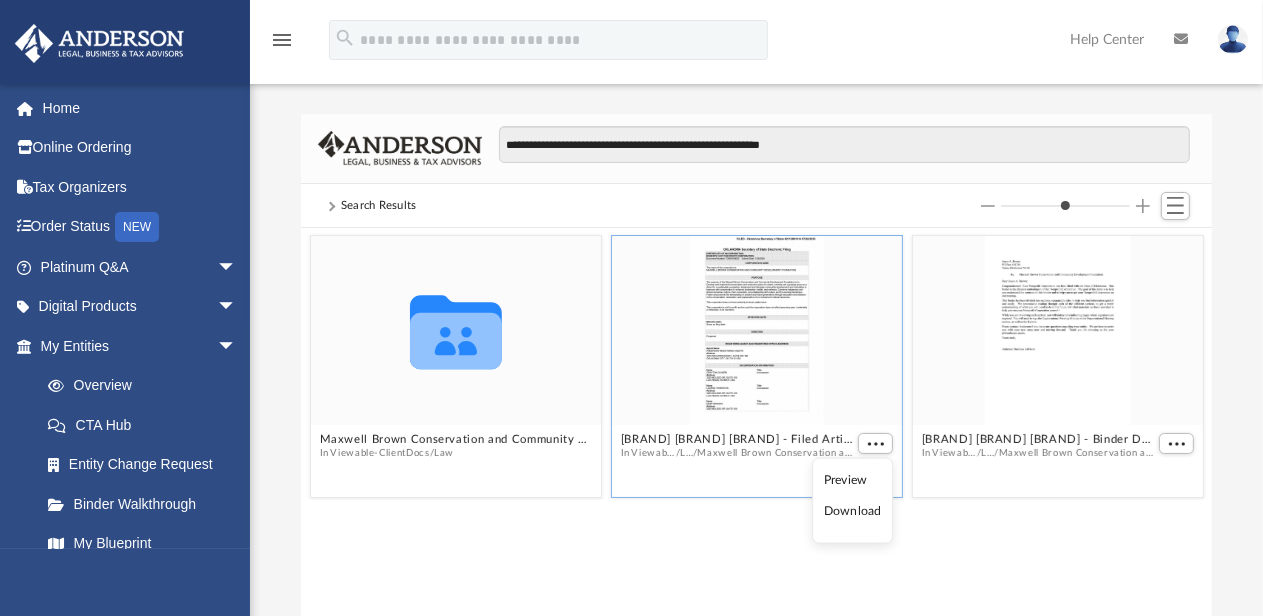 click at bounding box center [756, 330] 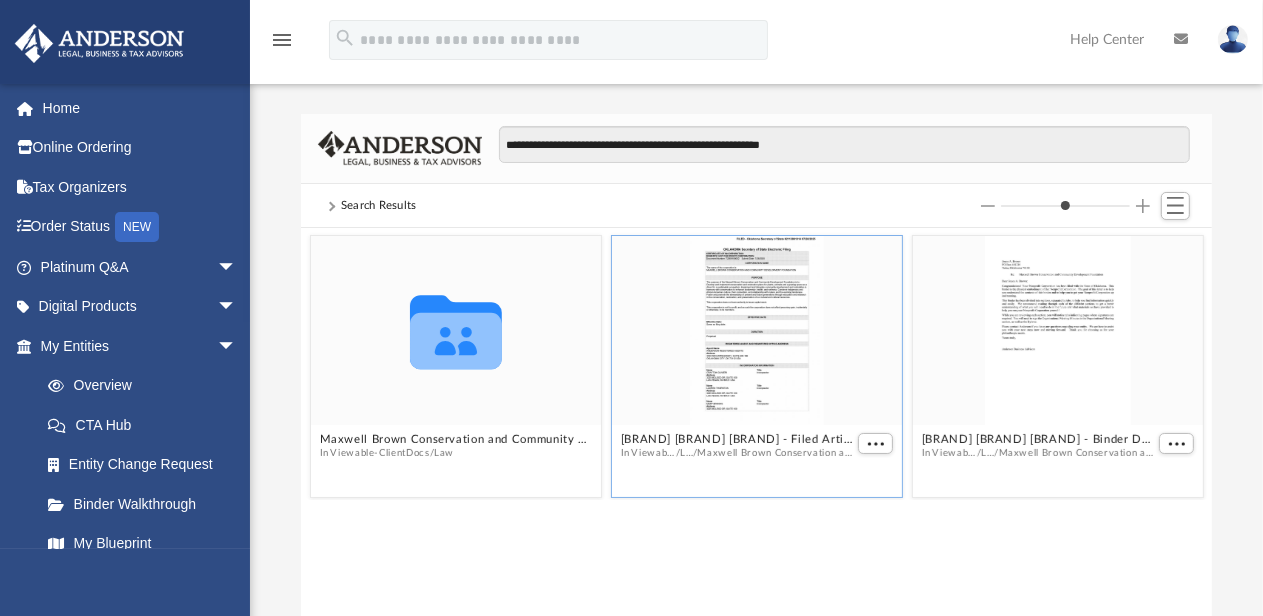 click at bounding box center [756, 330] 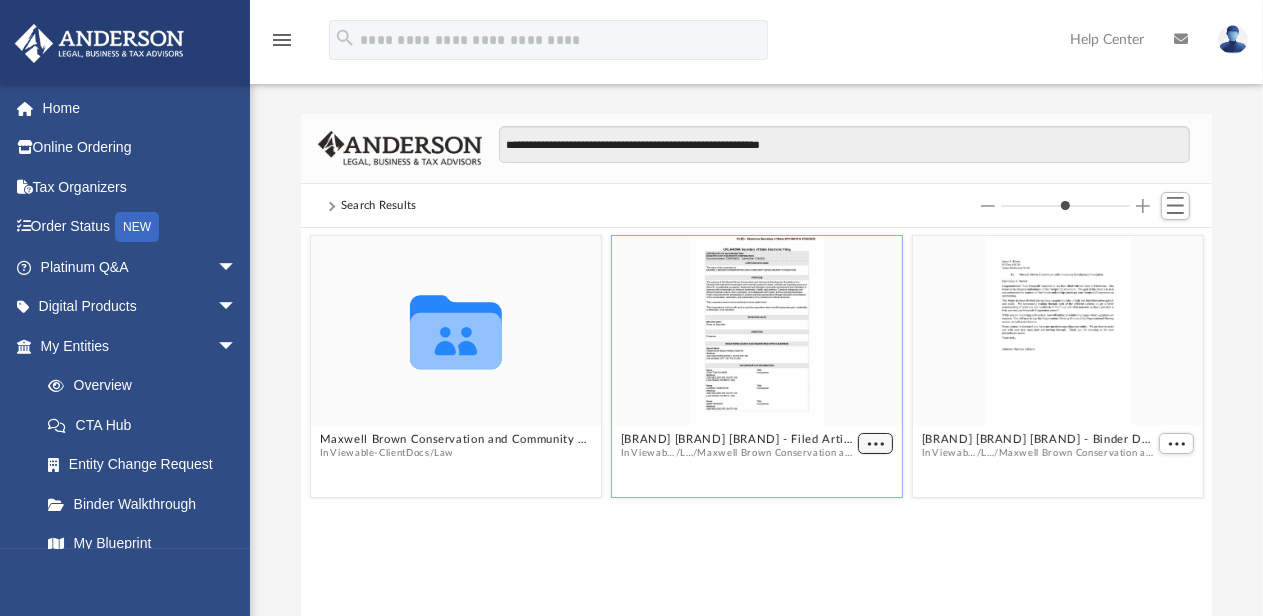 click at bounding box center (875, 444) 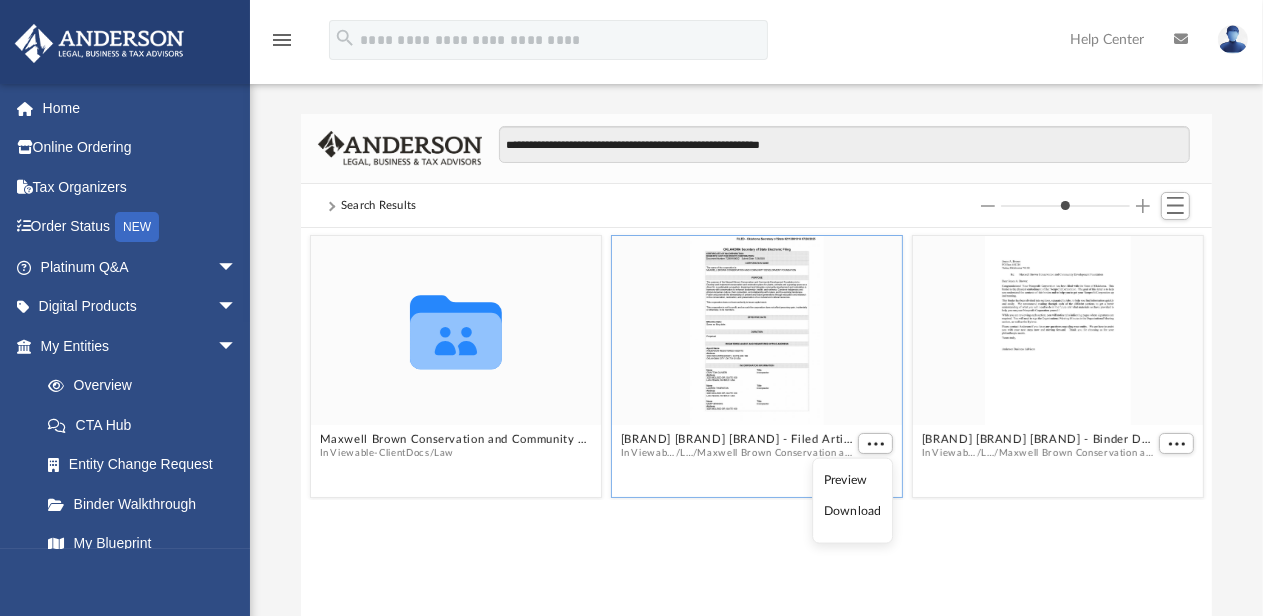 click on "Preview" at bounding box center [853, 480] 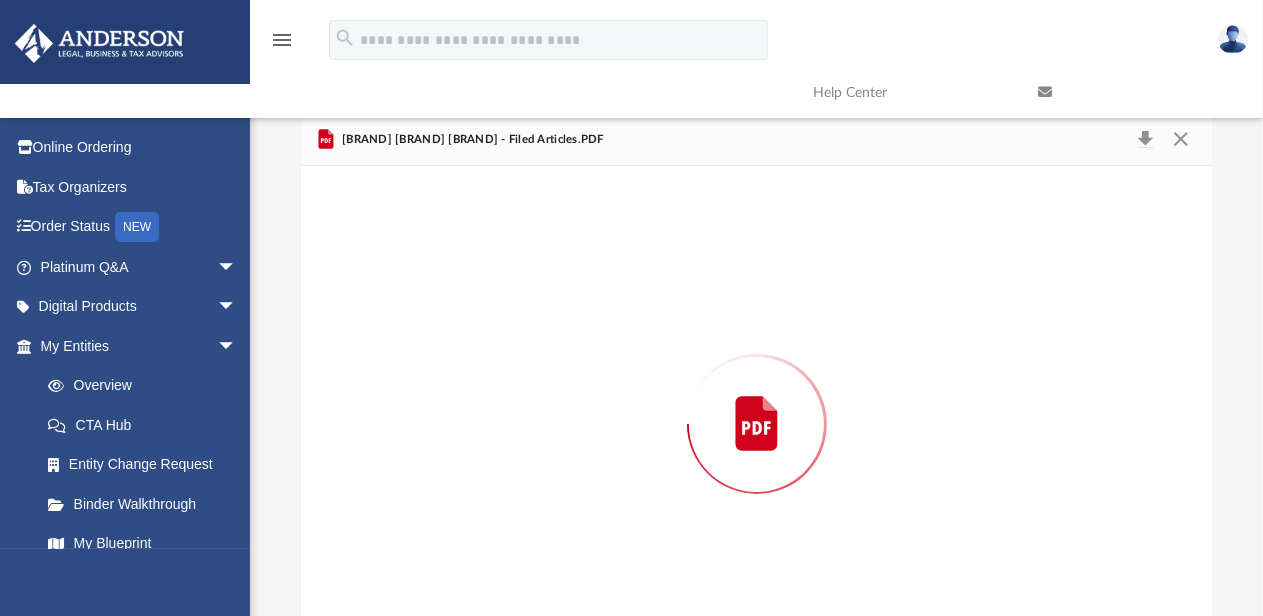 scroll, scrollTop: 65, scrollLeft: 0, axis: vertical 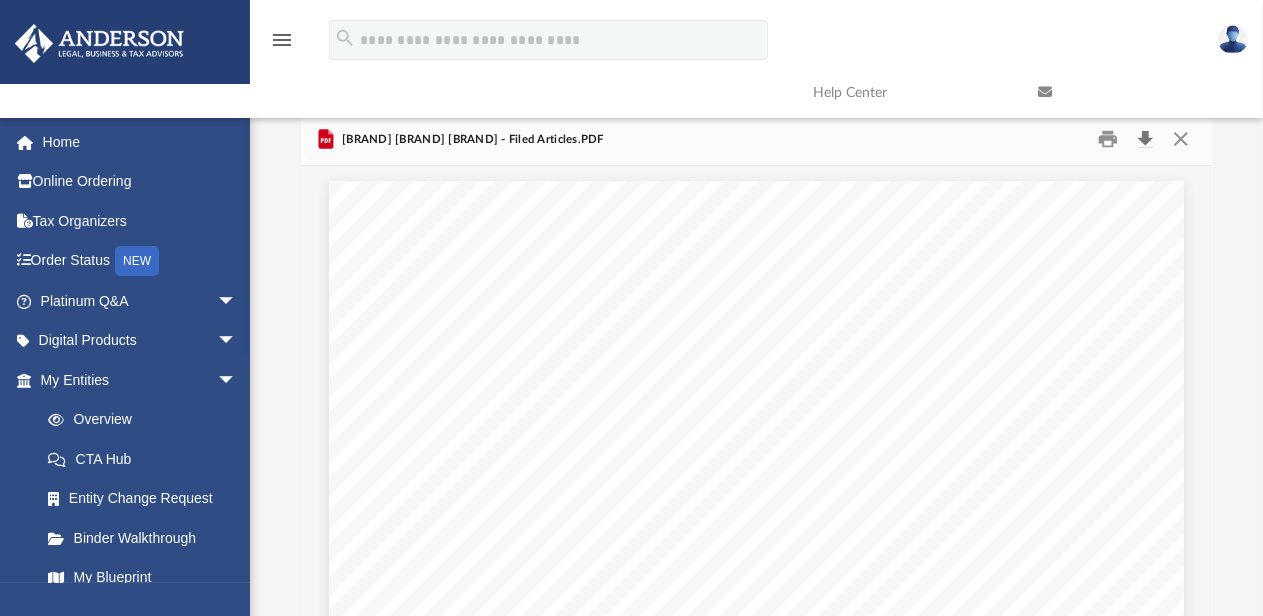 click at bounding box center (1145, 139) 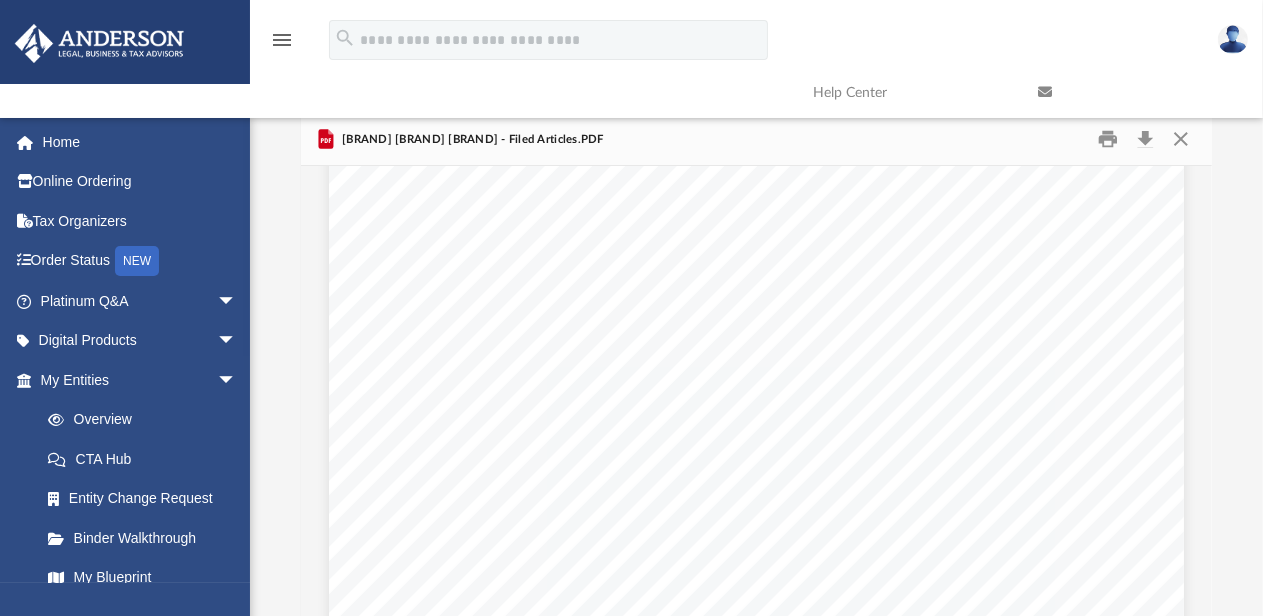 scroll, scrollTop: 0, scrollLeft: 0, axis: both 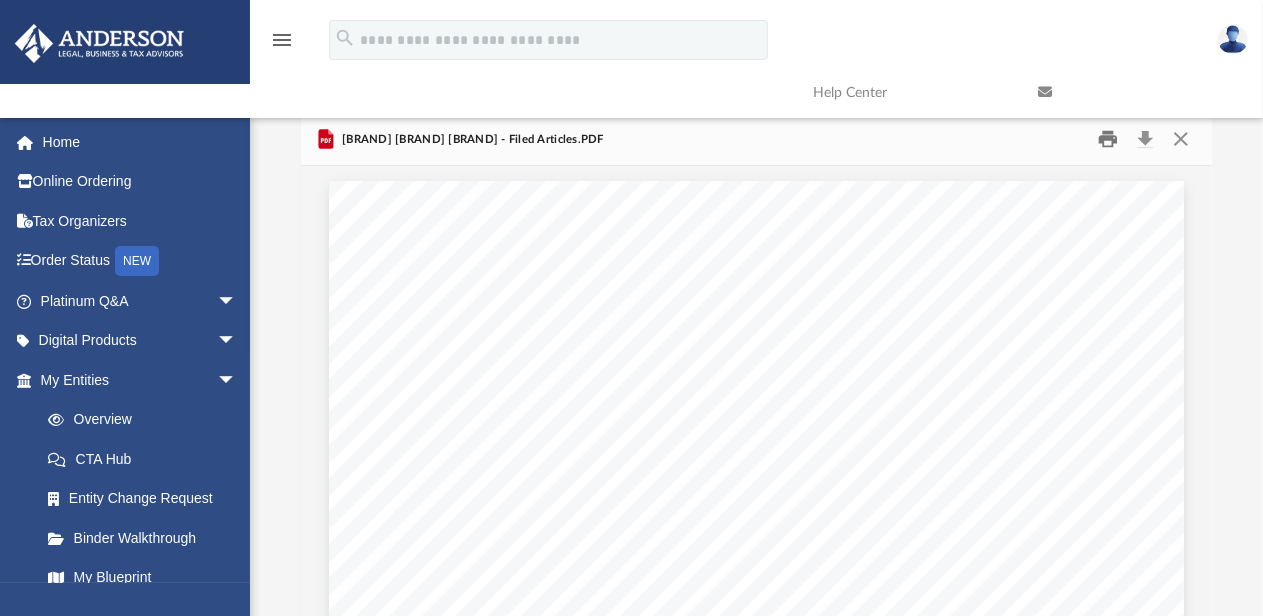 click at bounding box center (1108, 139) 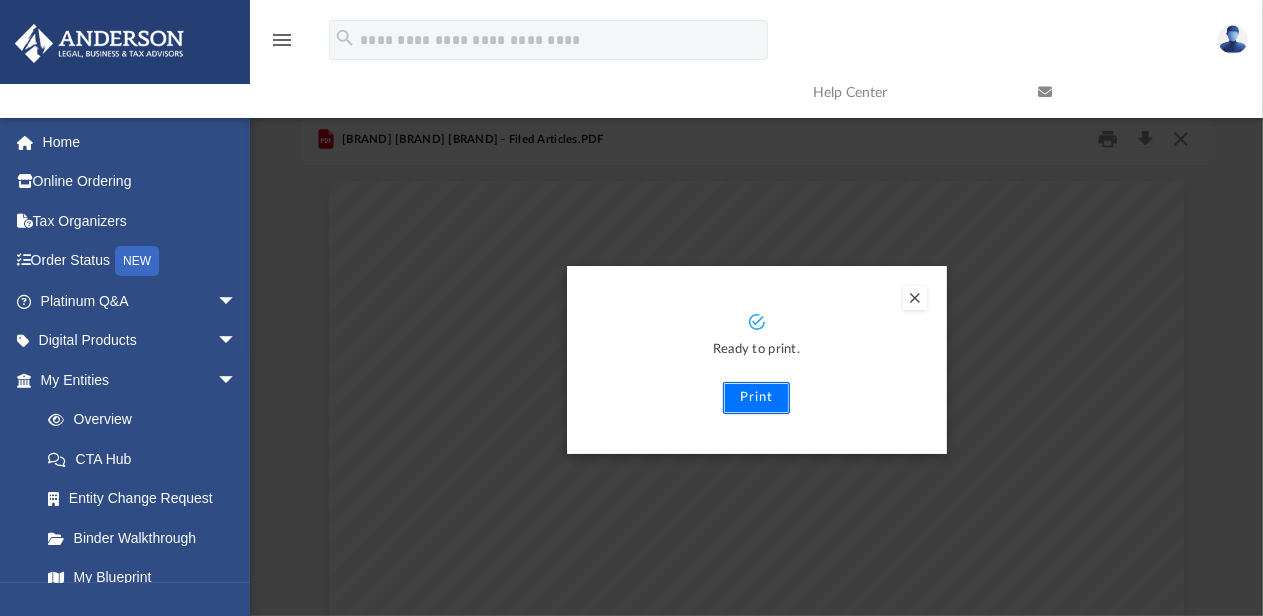click on "Print" at bounding box center (756, 398) 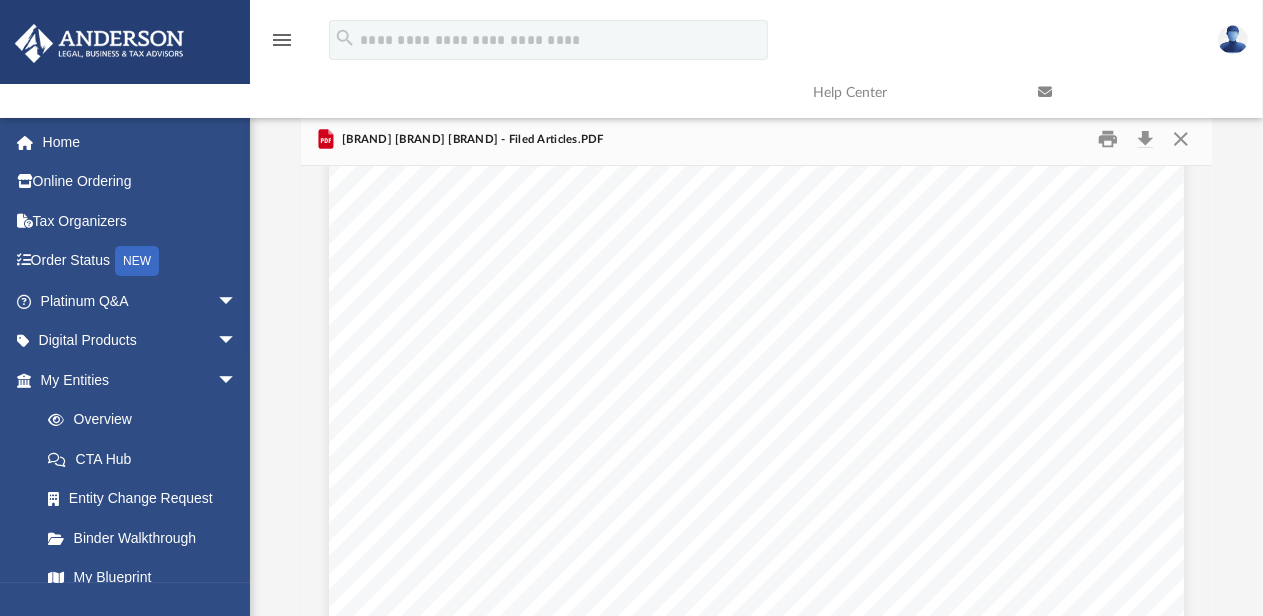 scroll, scrollTop: 0, scrollLeft: 0, axis: both 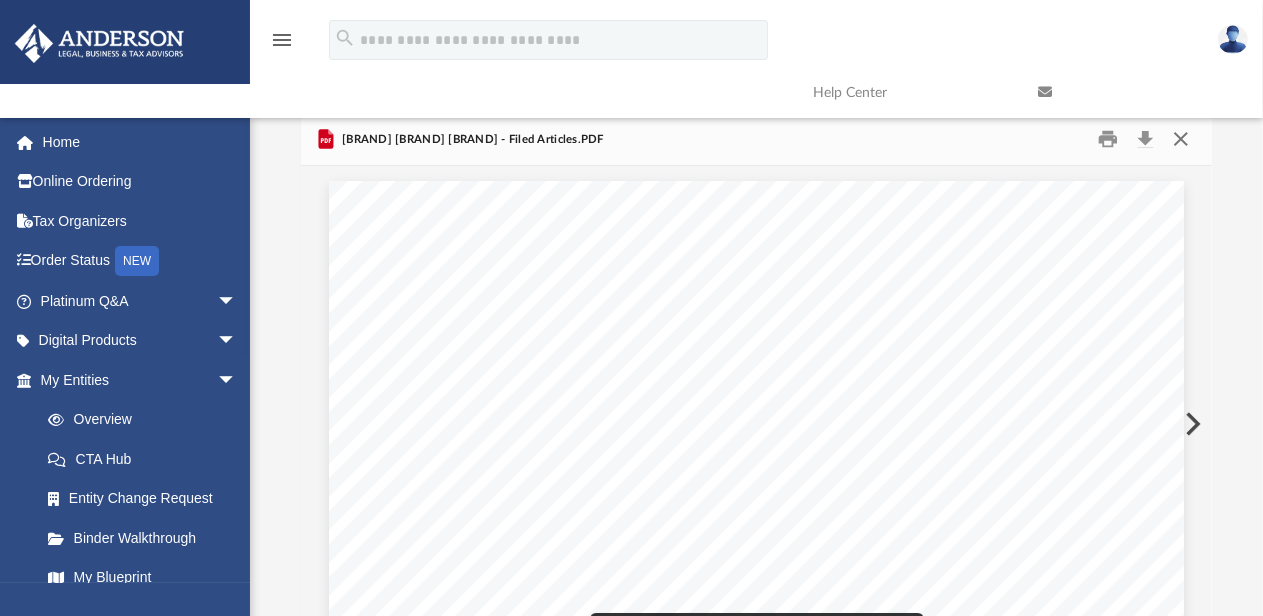 click at bounding box center [1181, 139] 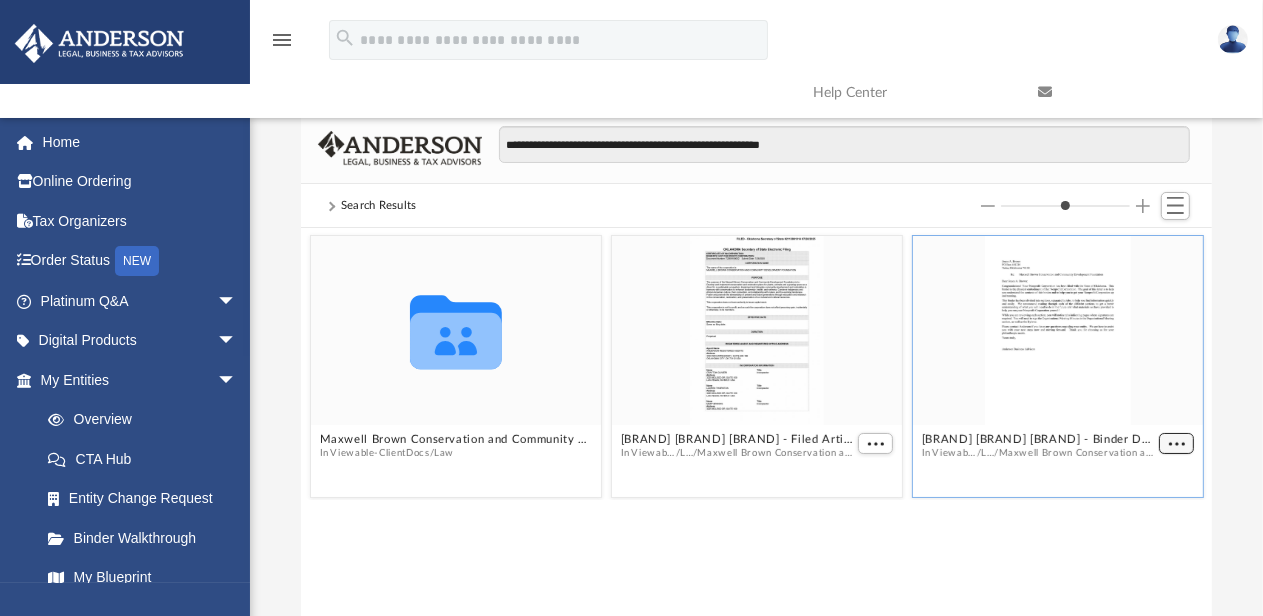 click at bounding box center (1176, 444) 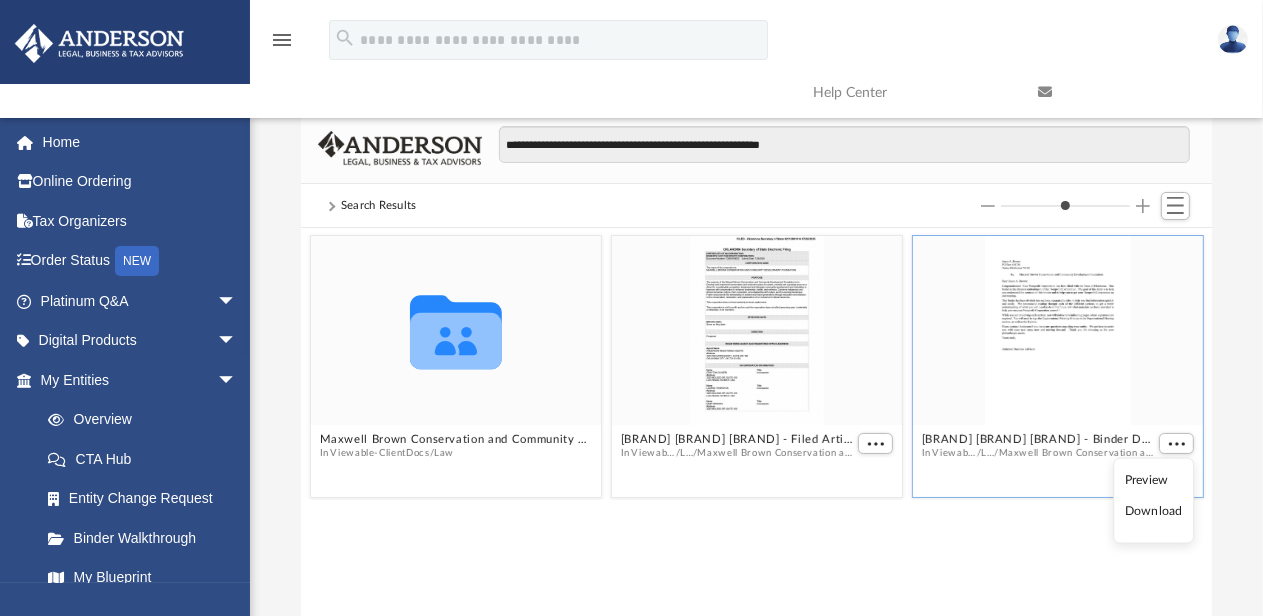 click on "Preview" at bounding box center (1154, 480) 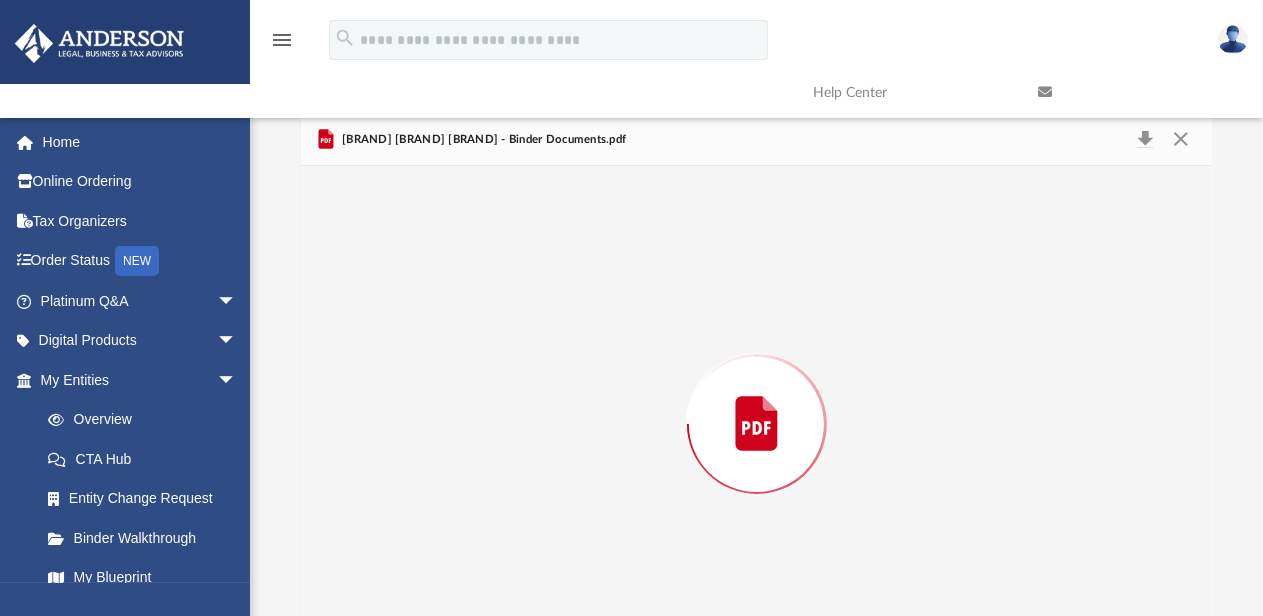 scroll, scrollTop: 65, scrollLeft: 0, axis: vertical 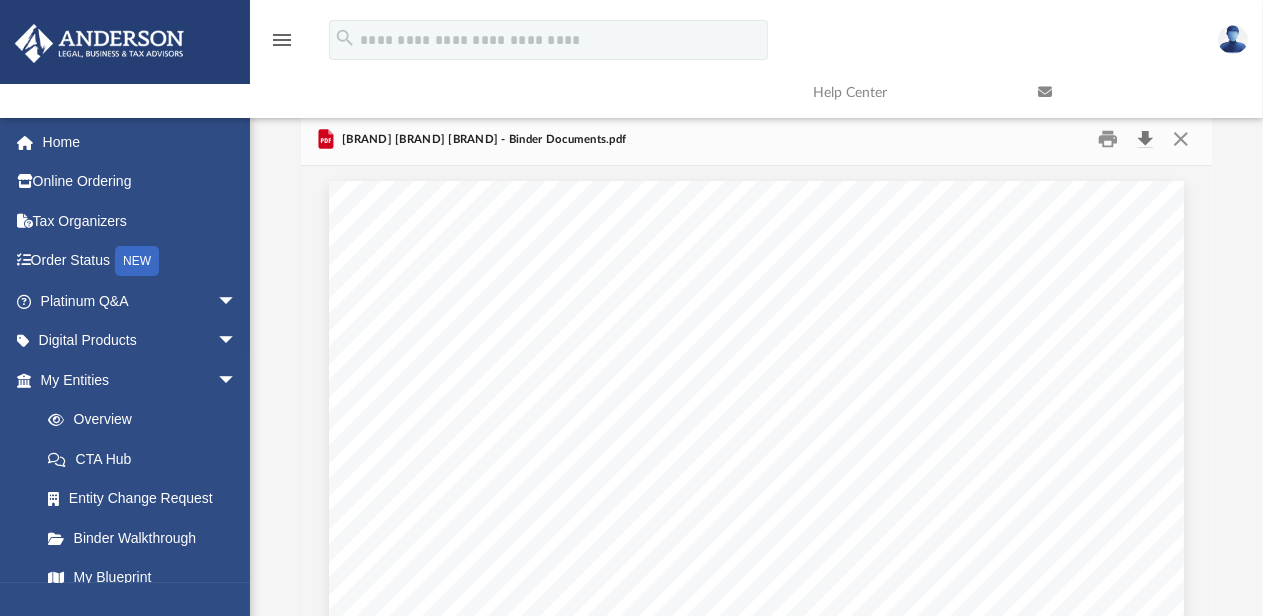 click at bounding box center (1145, 139) 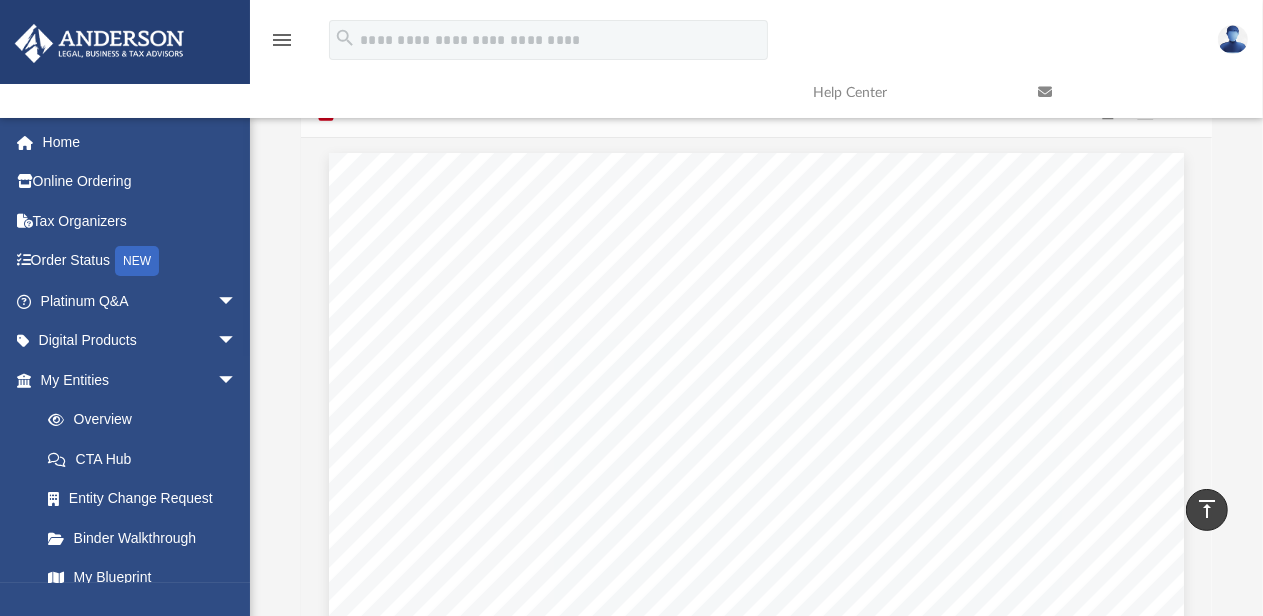scroll, scrollTop: 0, scrollLeft: 0, axis: both 